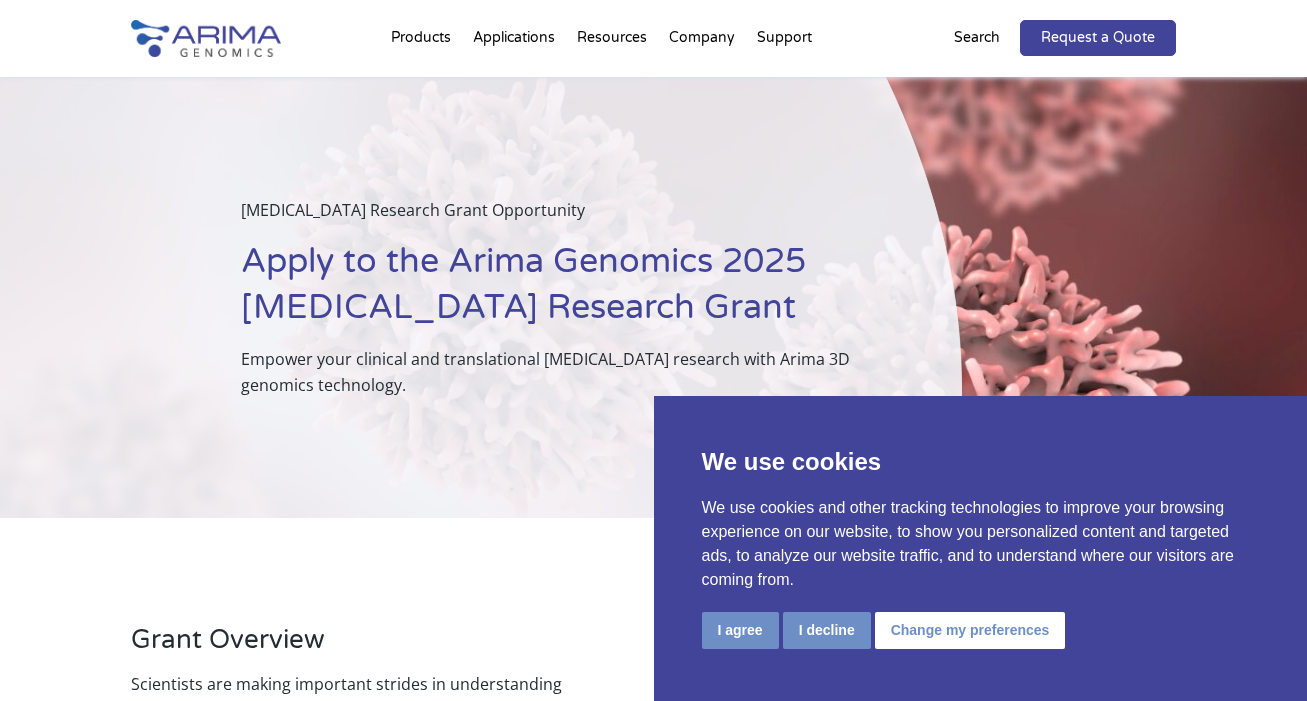 scroll, scrollTop: 0, scrollLeft: 0, axis: both 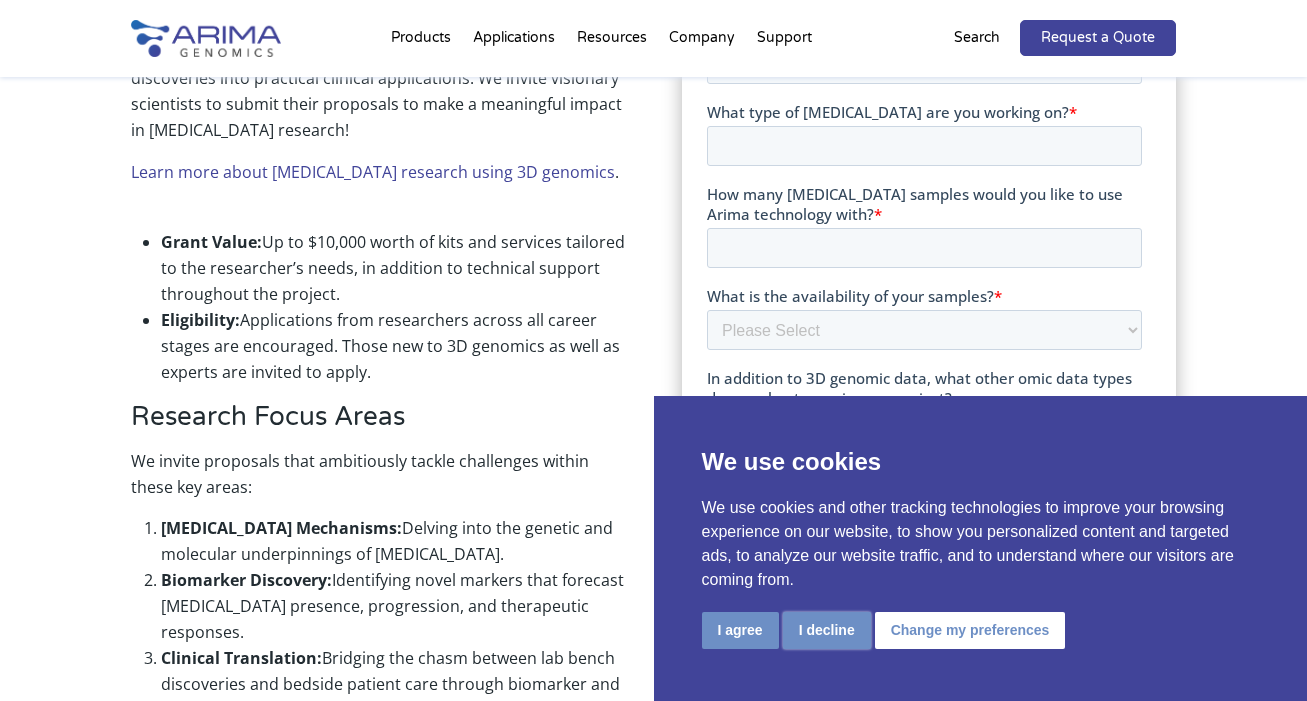 click on "I decline" at bounding box center (827, 630) 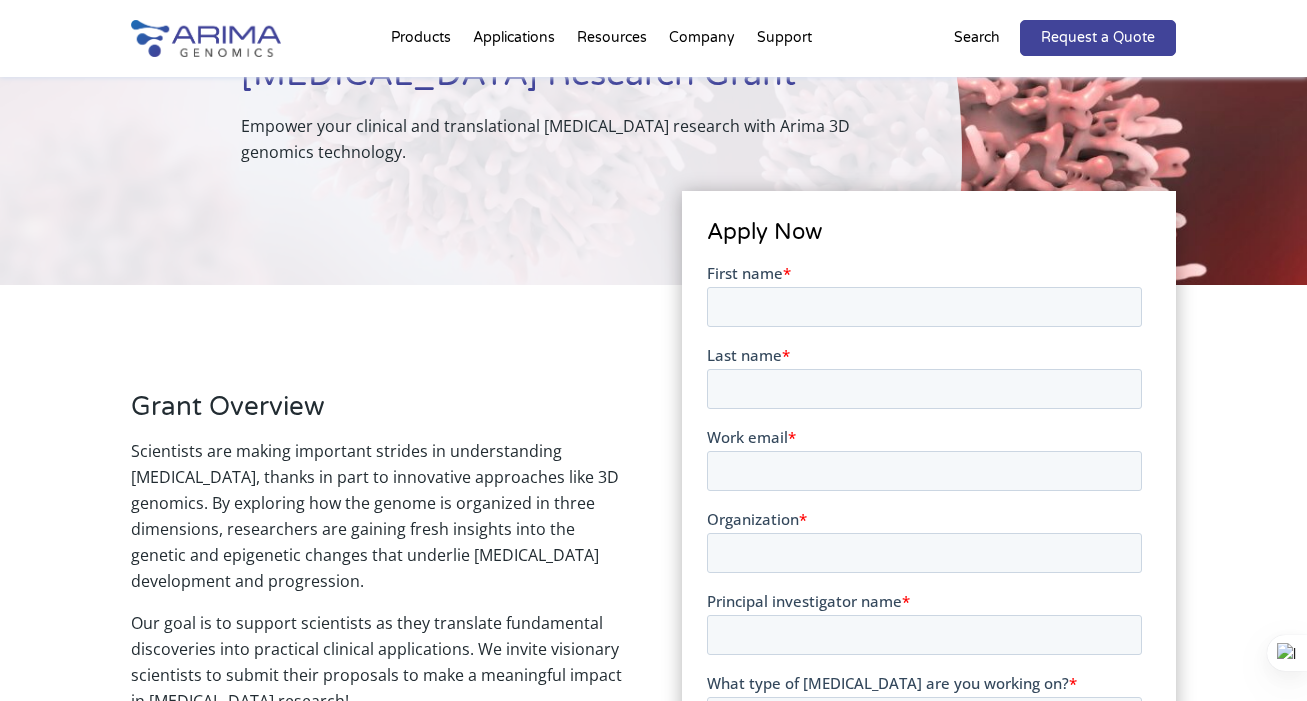 scroll, scrollTop: 0, scrollLeft: 0, axis: both 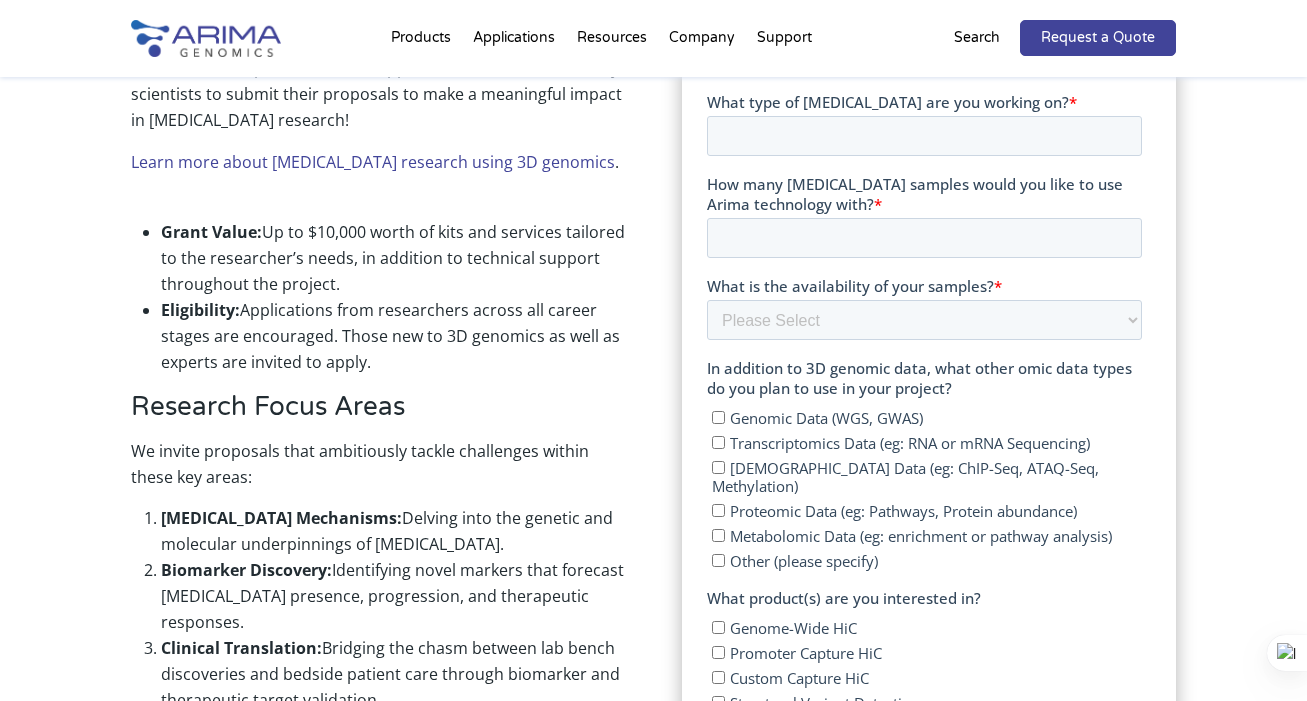 click on "Learn more about [MEDICAL_DATA] research using 3D genomics" at bounding box center (373, 162) 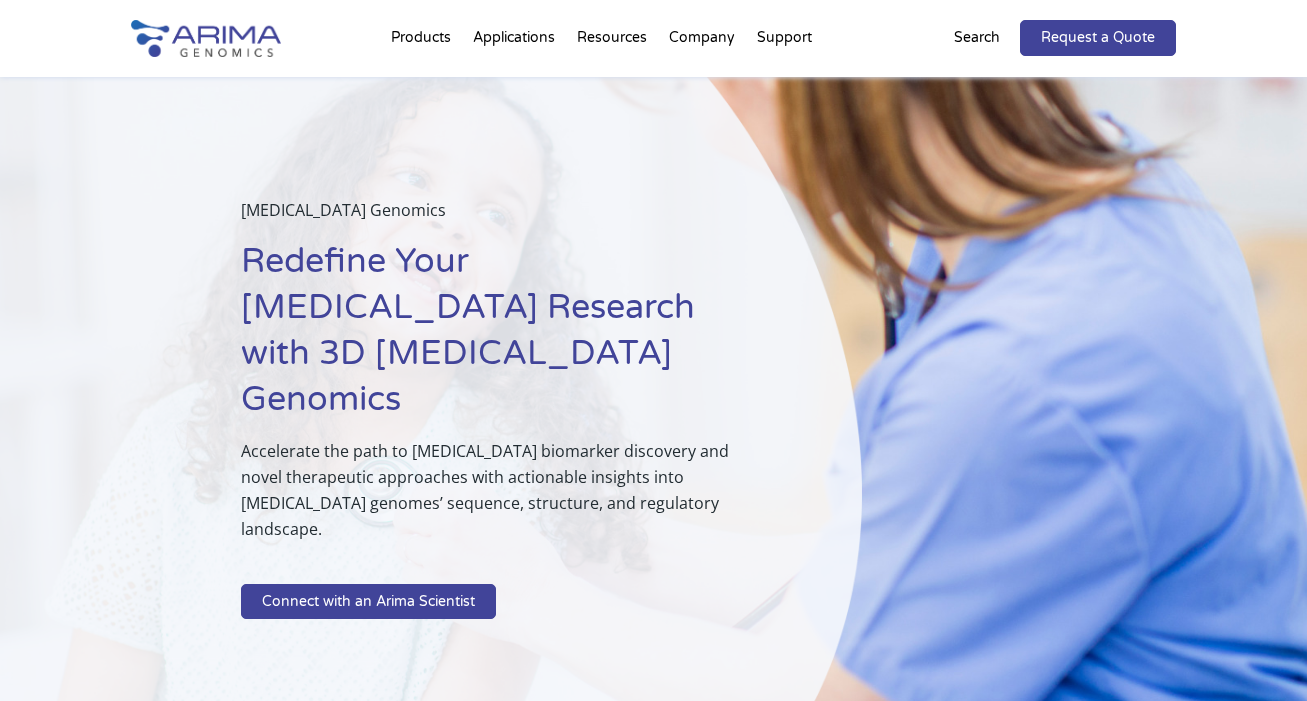scroll, scrollTop: 0, scrollLeft: 0, axis: both 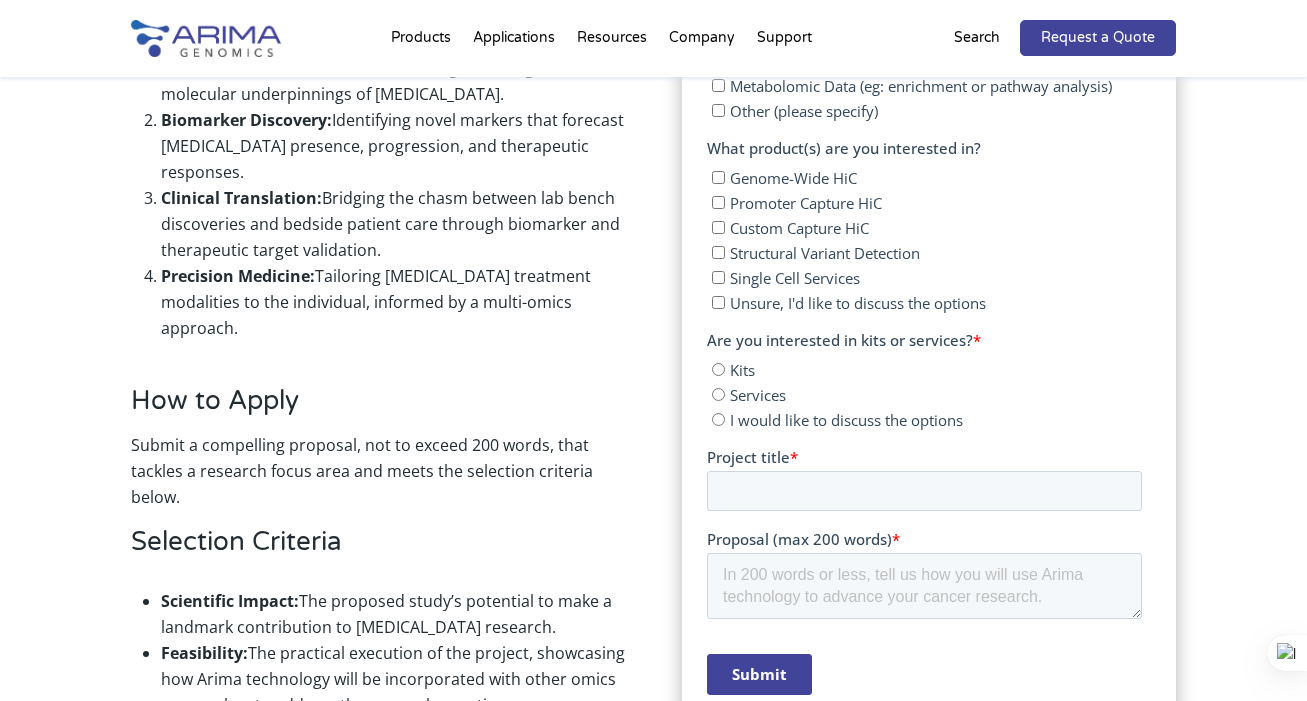 click on "Services" at bounding box center [718, 394] 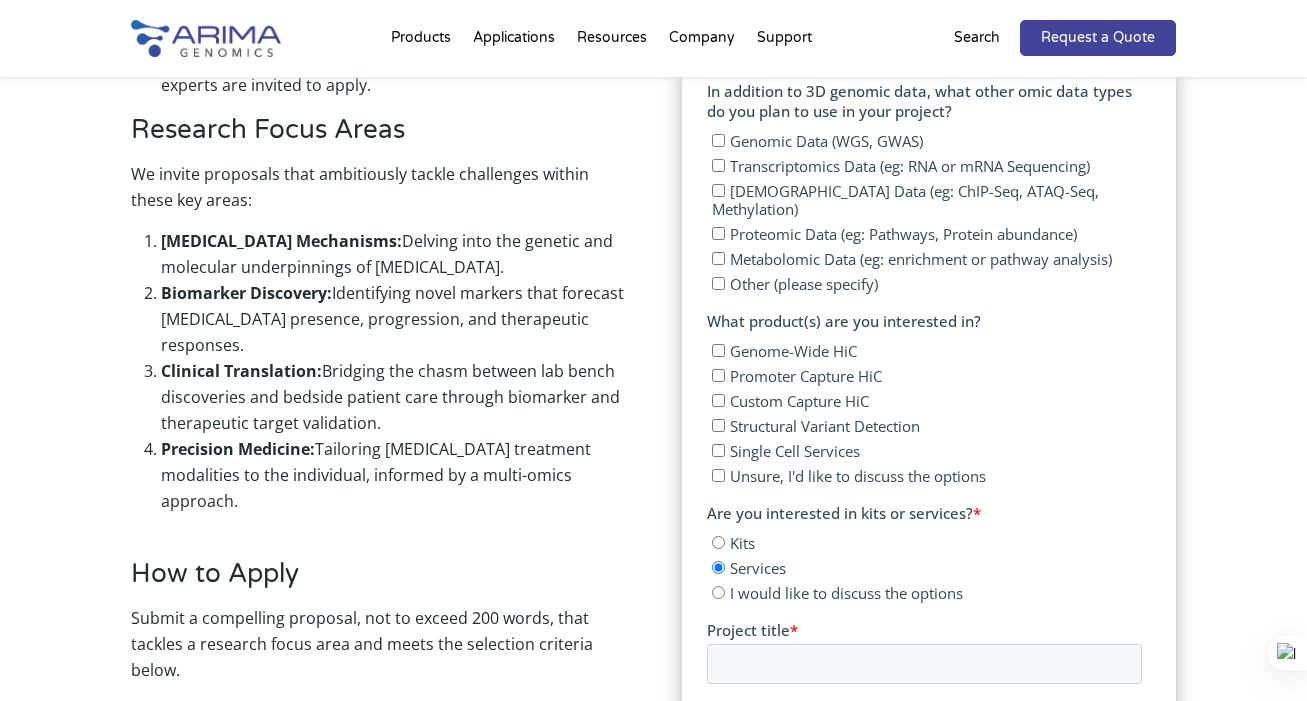 scroll, scrollTop: 1093, scrollLeft: 0, axis: vertical 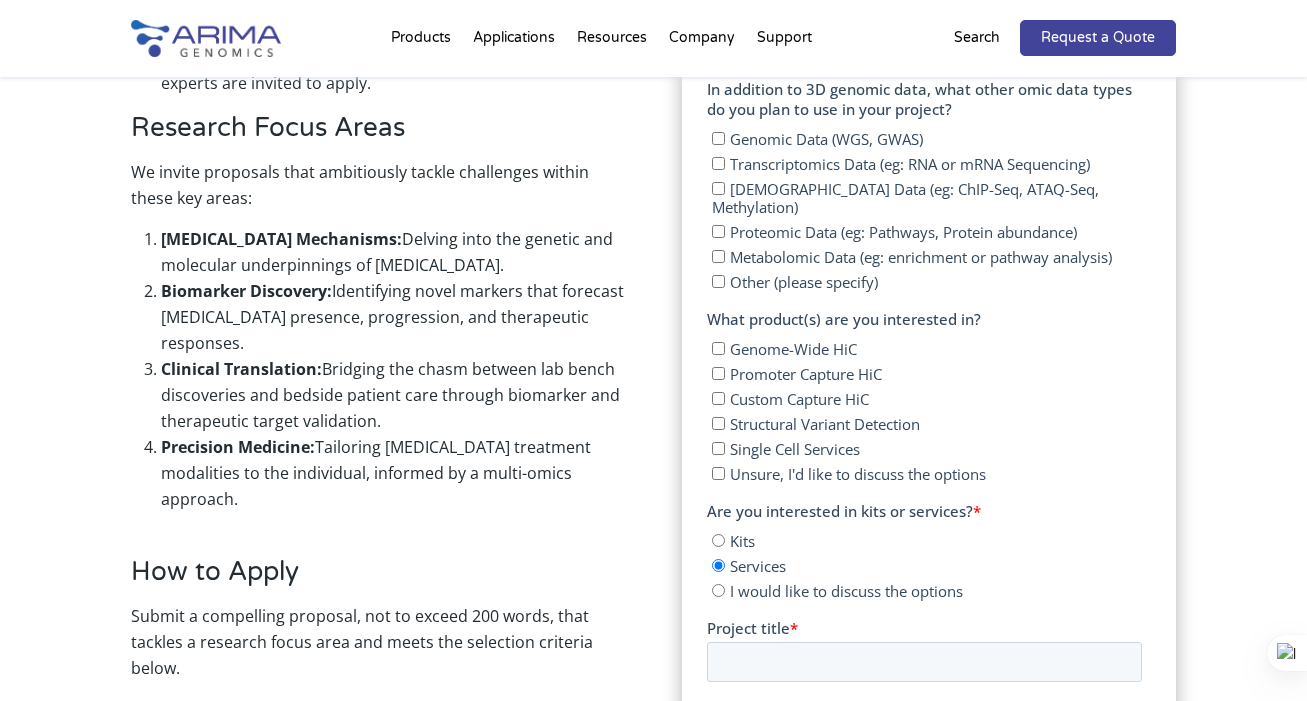 click on "Proteomic Data (eg: Pathways, Protein abundance)" at bounding box center [718, 231] 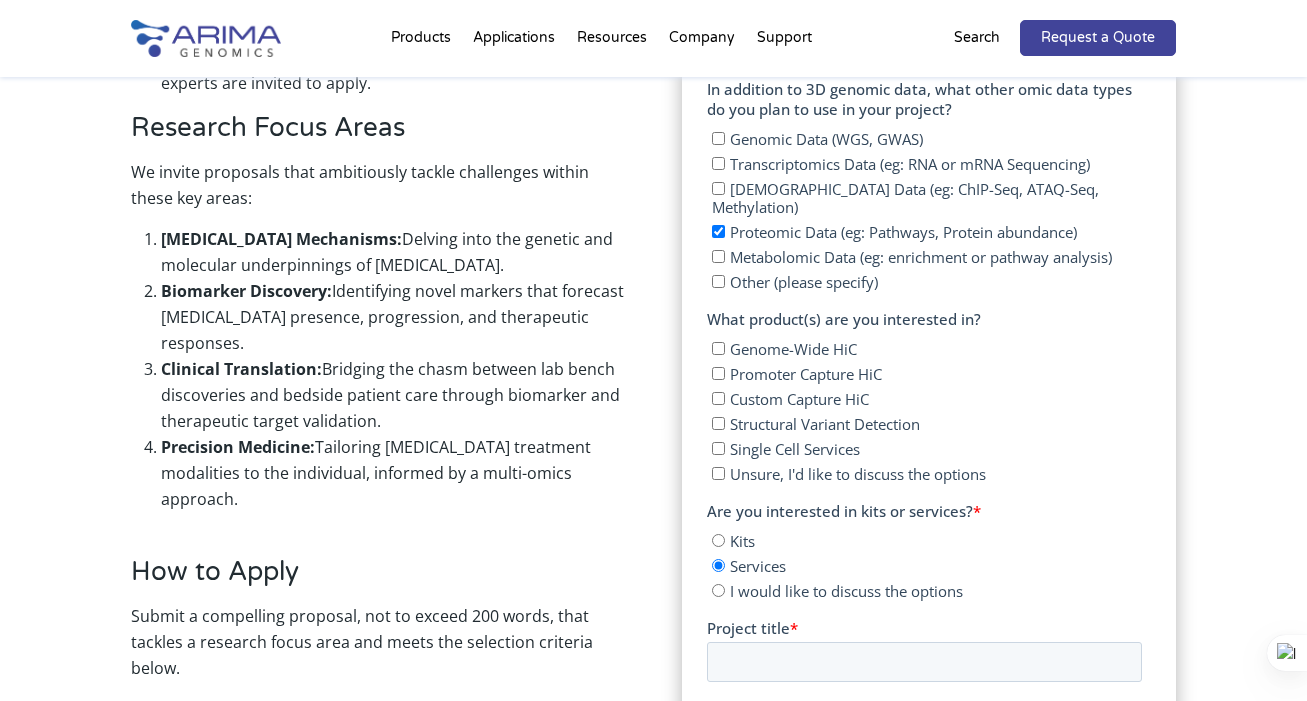 checkbox on "true" 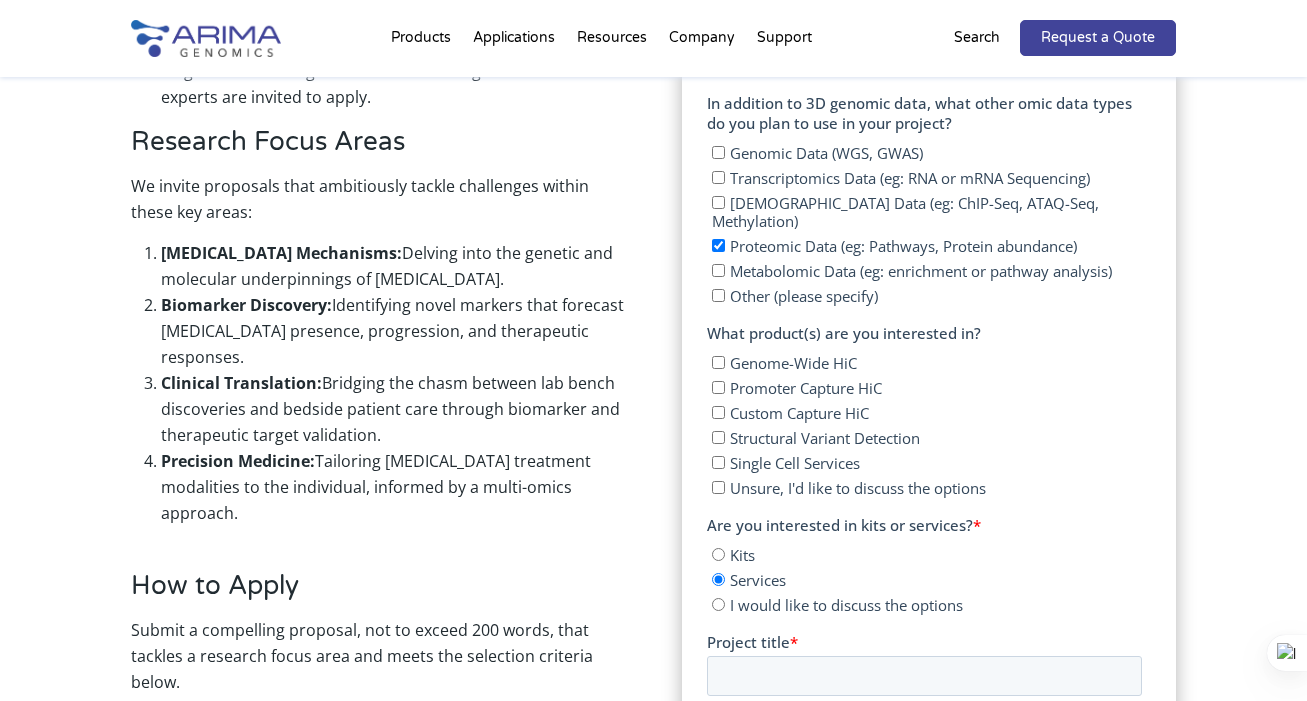 scroll, scrollTop: 1077, scrollLeft: 0, axis: vertical 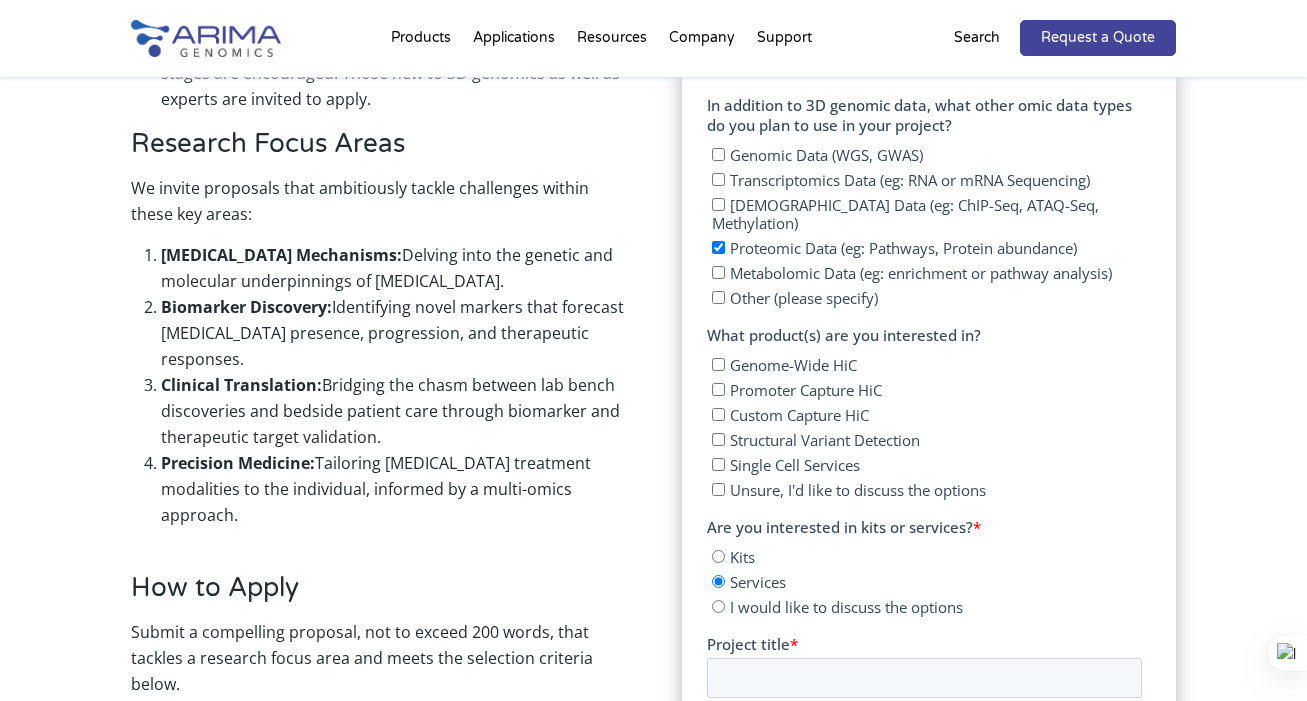 click on "Genome-Wide HiC" at bounding box center (718, 364) 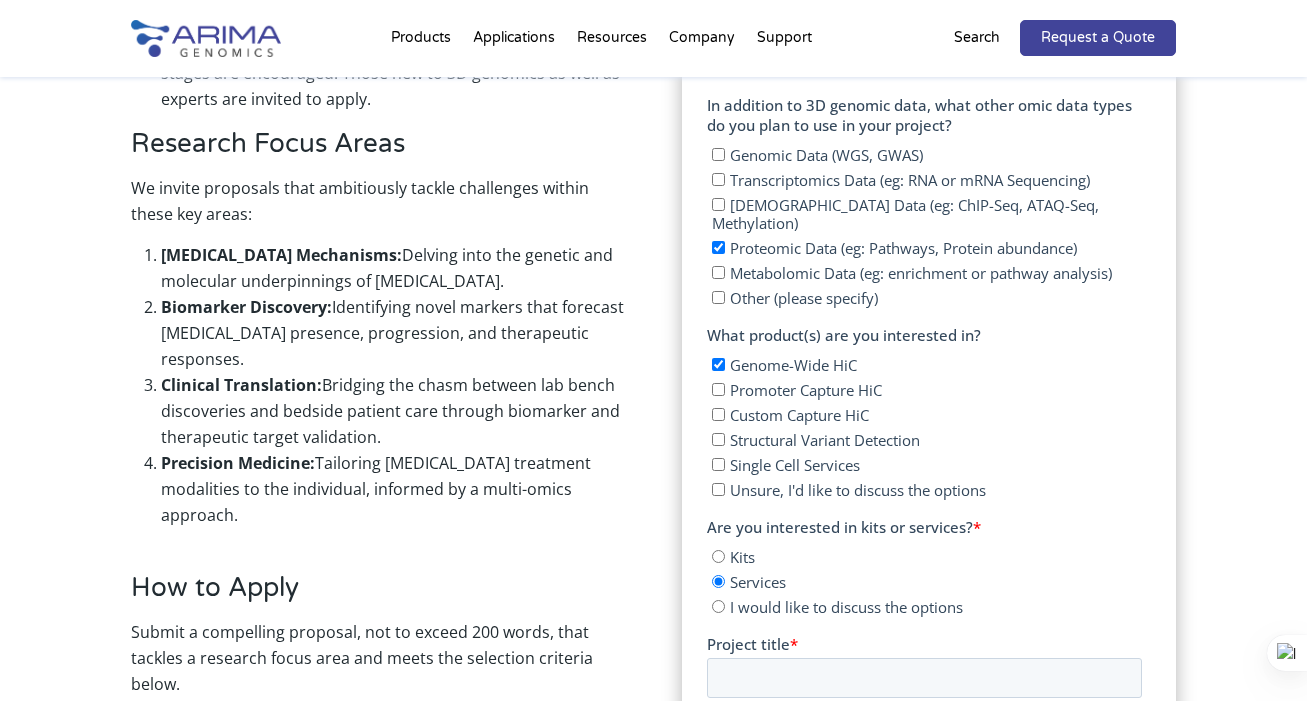 checkbox on "true" 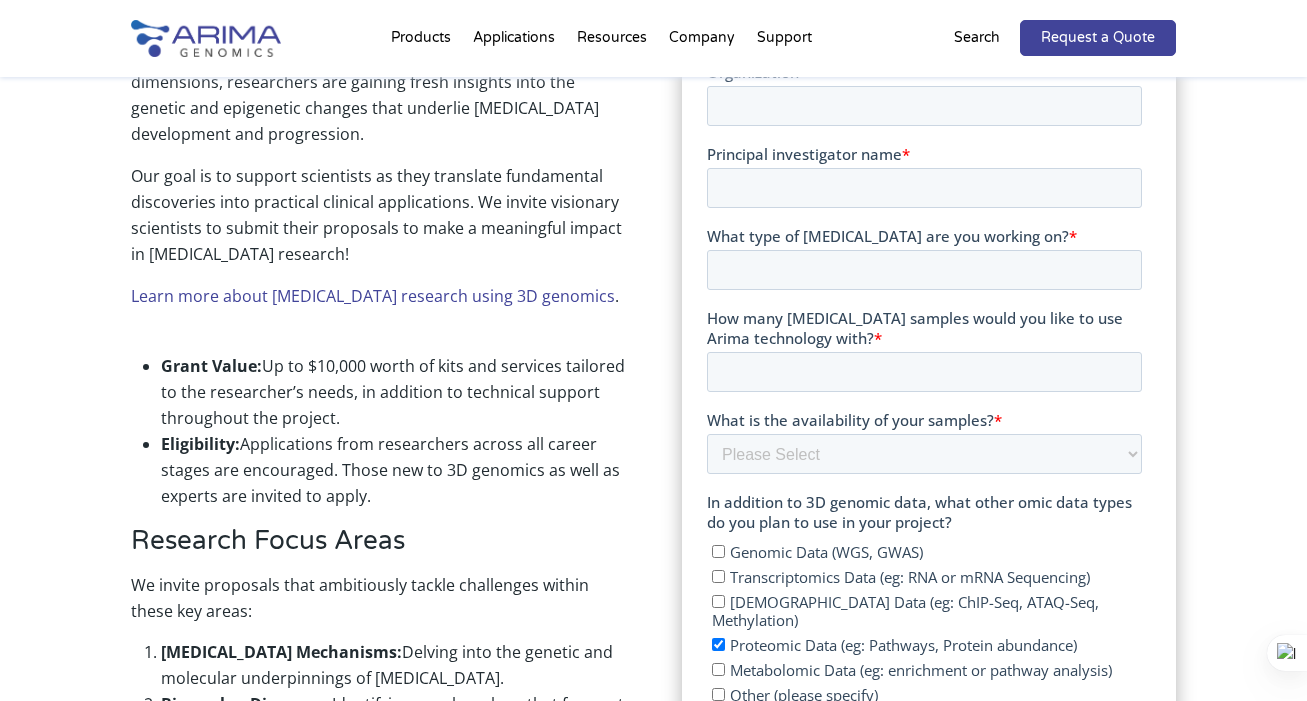 scroll, scrollTop: 647, scrollLeft: 0, axis: vertical 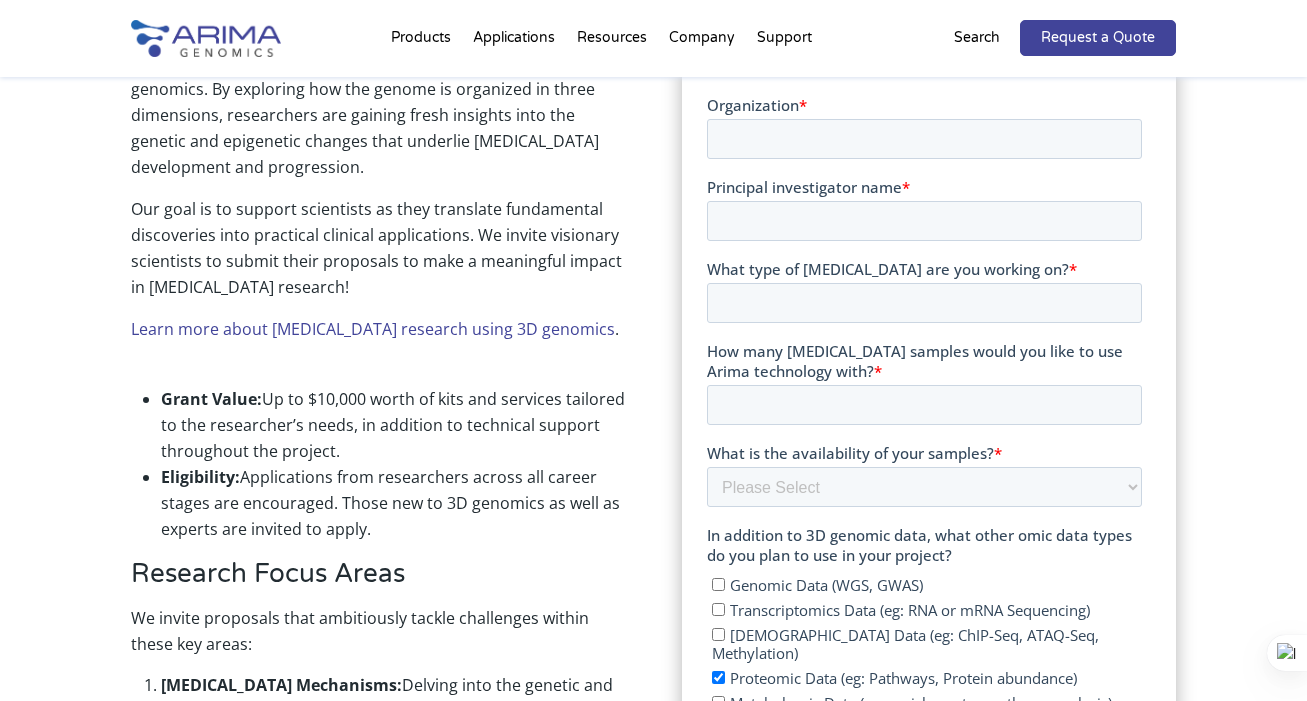 click on "Learn more about [MEDICAL_DATA] research using 3D genomics" at bounding box center (373, 329) 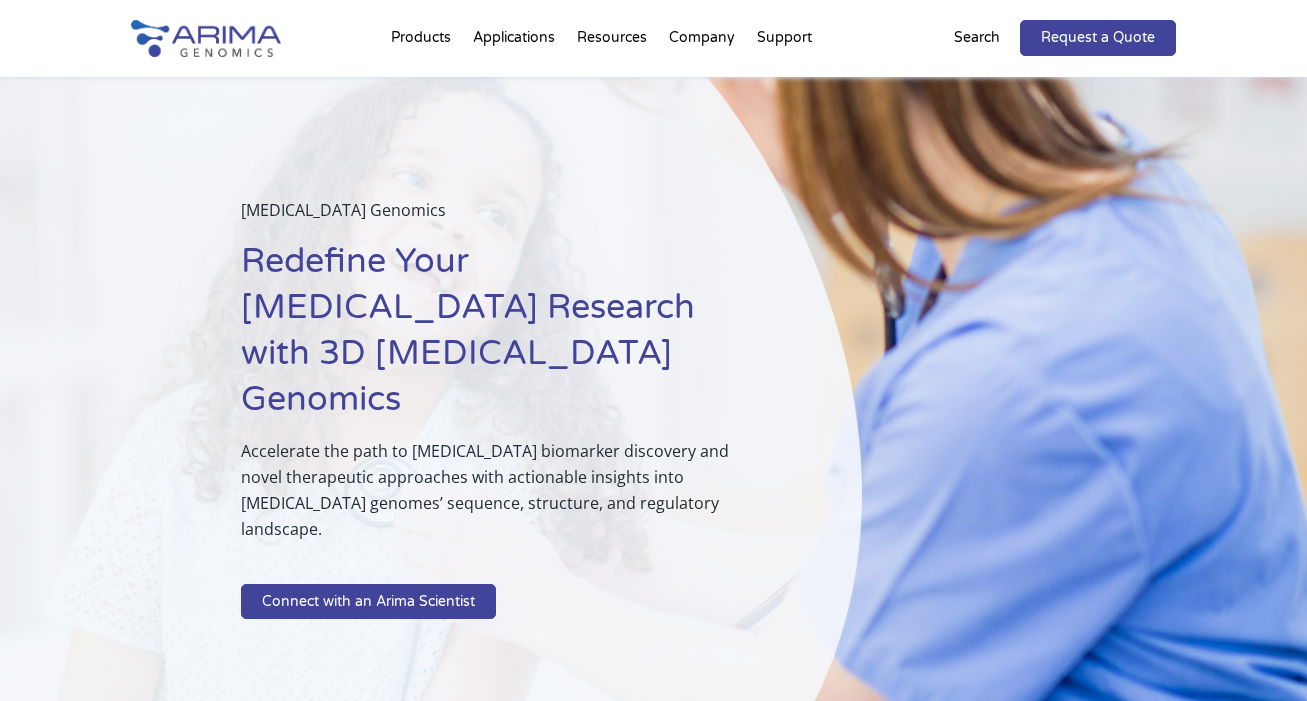 scroll, scrollTop: 0, scrollLeft: 0, axis: both 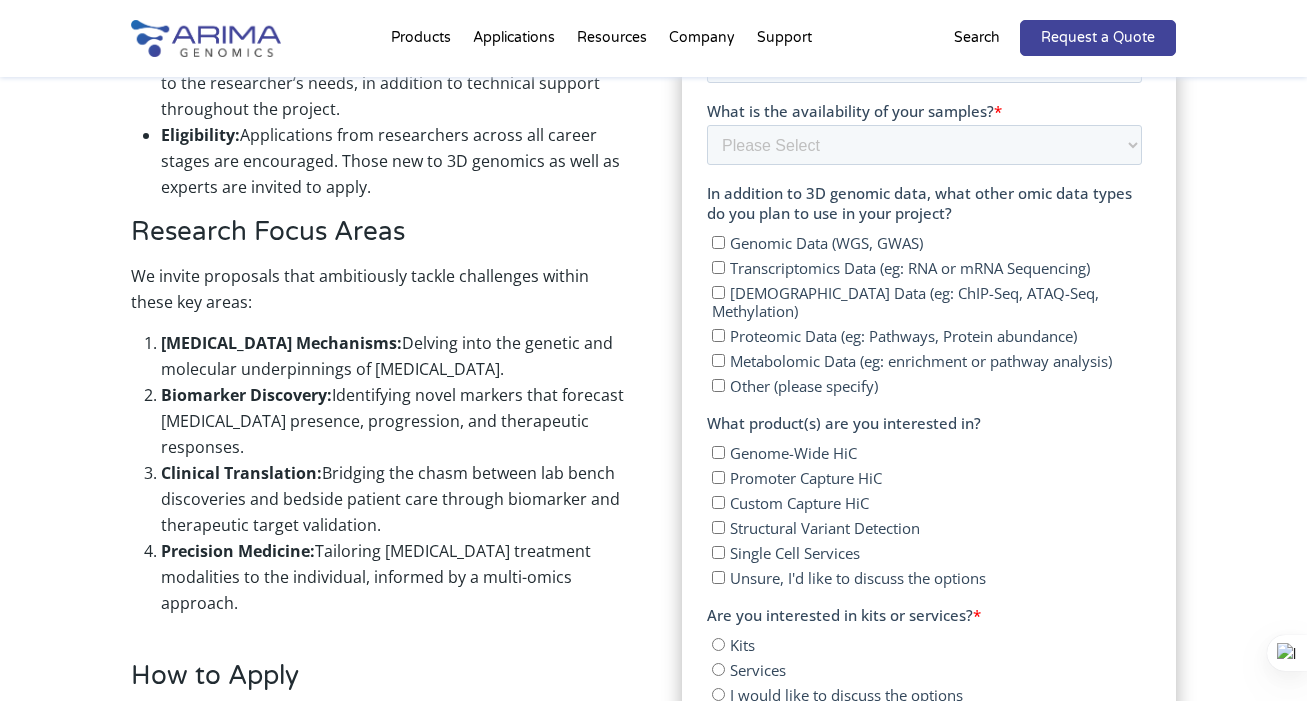drag, startPoint x: 1411, startPoint y: -303, endPoint x: 837, endPoint y: 342, distance: 863.424 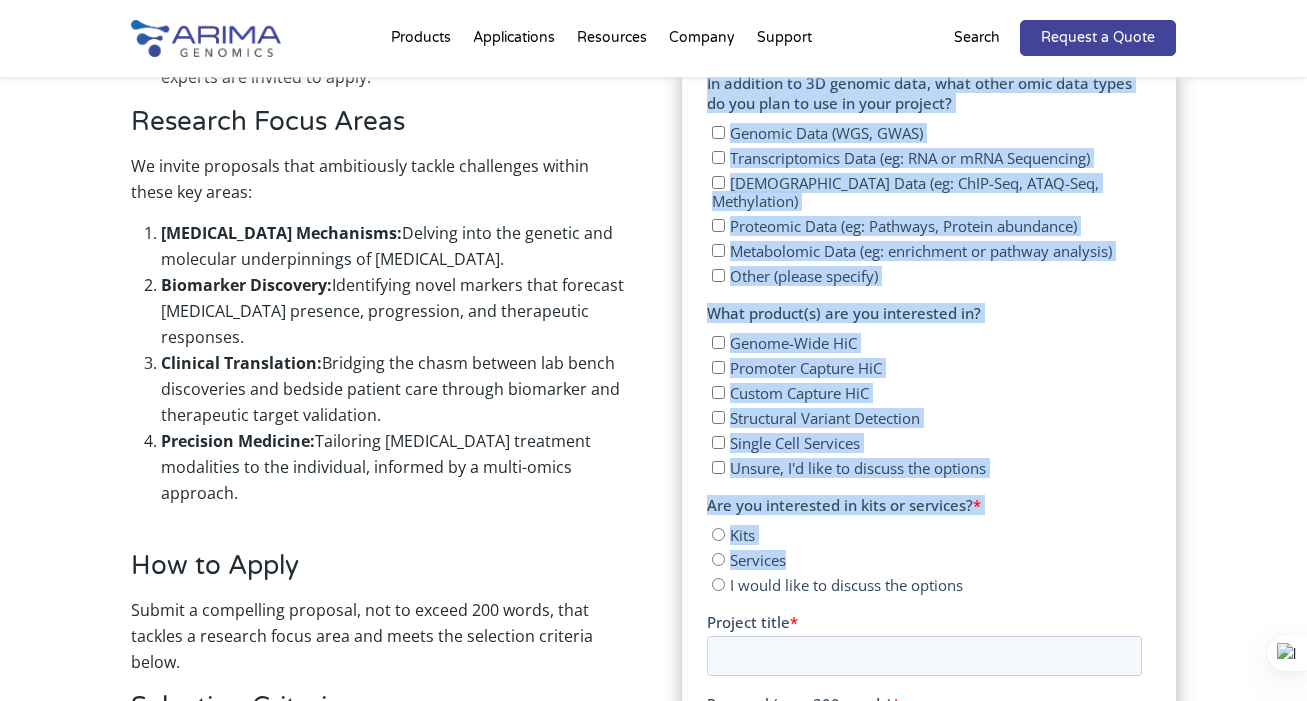 scroll, scrollTop: 1100, scrollLeft: 0, axis: vertical 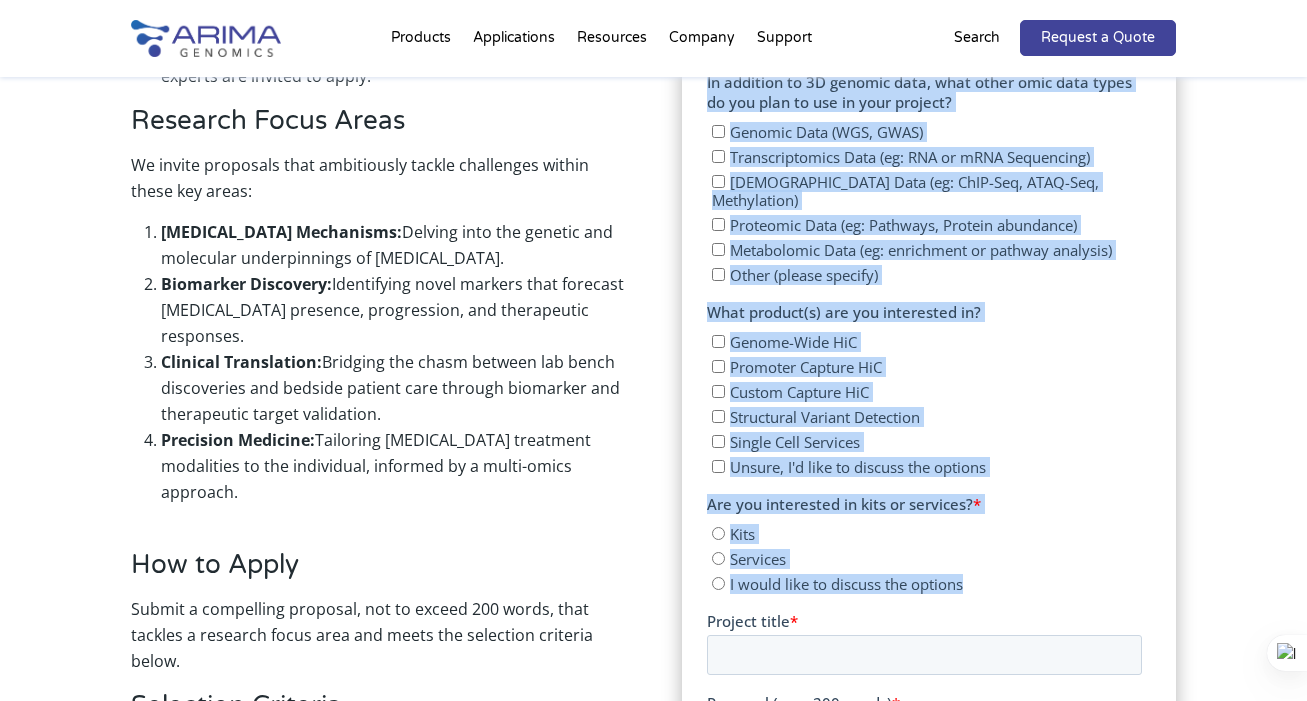drag, startPoint x: 708, startPoint y: 85, endPoint x: 977, endPoint y: 577, distance: 560.73615 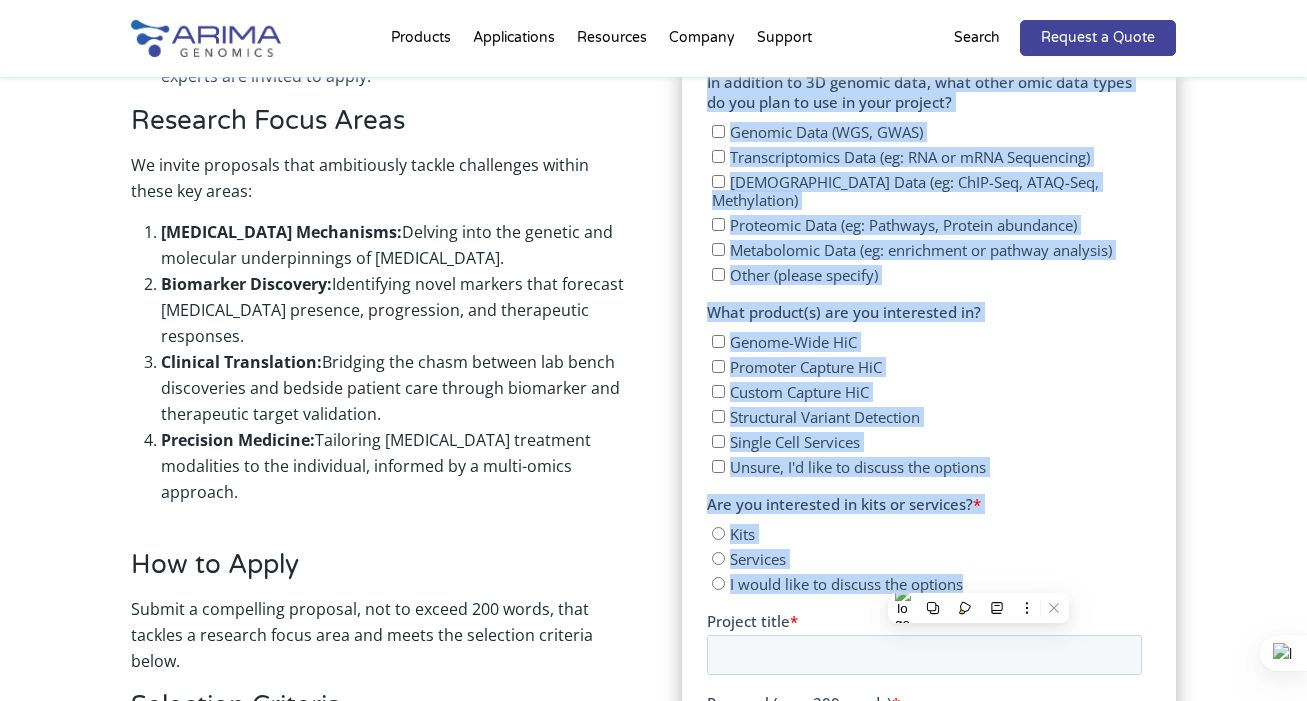 copy on "In addition to 3D genomic data, what other omic data types do you plan to use in your project? Genomic Data (WGS, GWAS) Transcriptomics Data (eg: RNA or mRNA Sequencing) Epigenomic Data (eg: ChIP-Seq, ATAQ-Seq, Methylation) Proteomic Data (eg: Pathways, Protein abundance) Metabolomic Data (eg: enrichment or pathway analysis) Other (please specify) What product(s) are you interested in? Genome-Wide HiC Promoter Capture HiC Custom Capture HiC Structural Variant Detection Single Cell Services Unsure, I'd like to discuss the options Are you interested in kits or services? * Kits Services I would like to discuss the options" 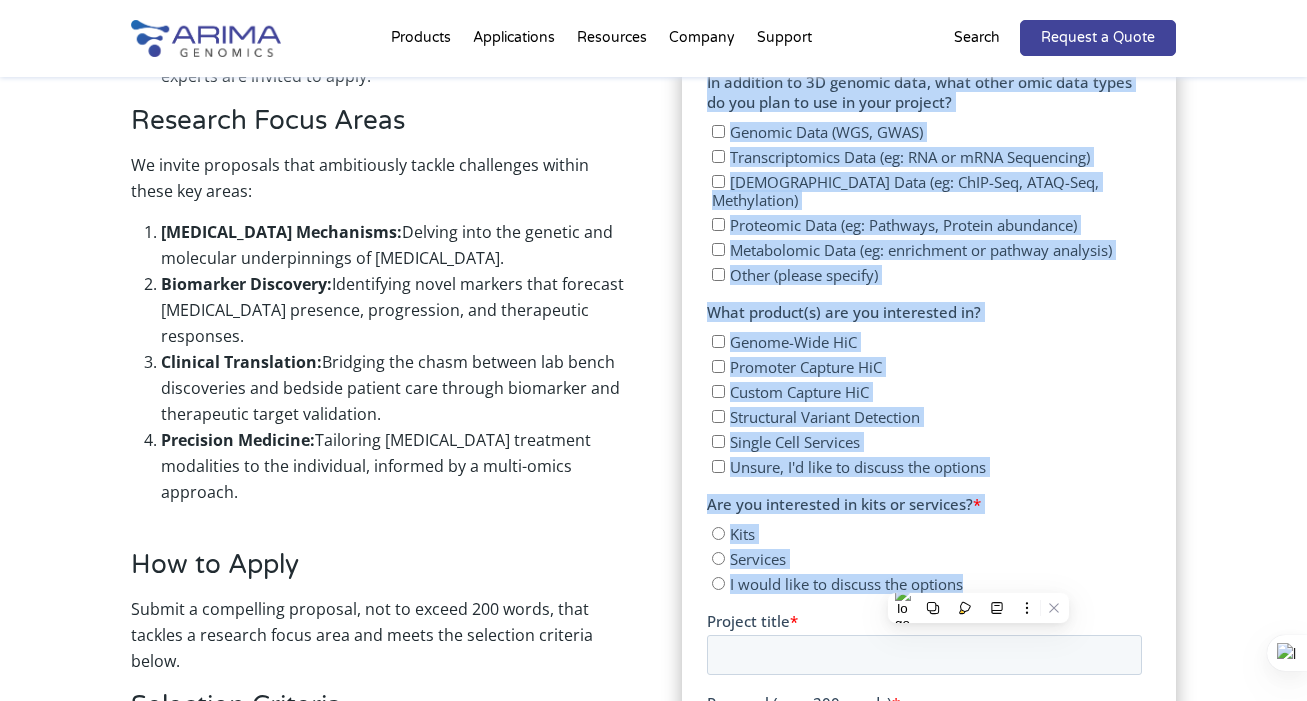 click on "Genome-Wide HiC Promoter Capture HiC Custom Capture HiC Structural Variant Detection Single Cell Services Unsure, I'd like to discuss the options" at bounding box center (924, 401) 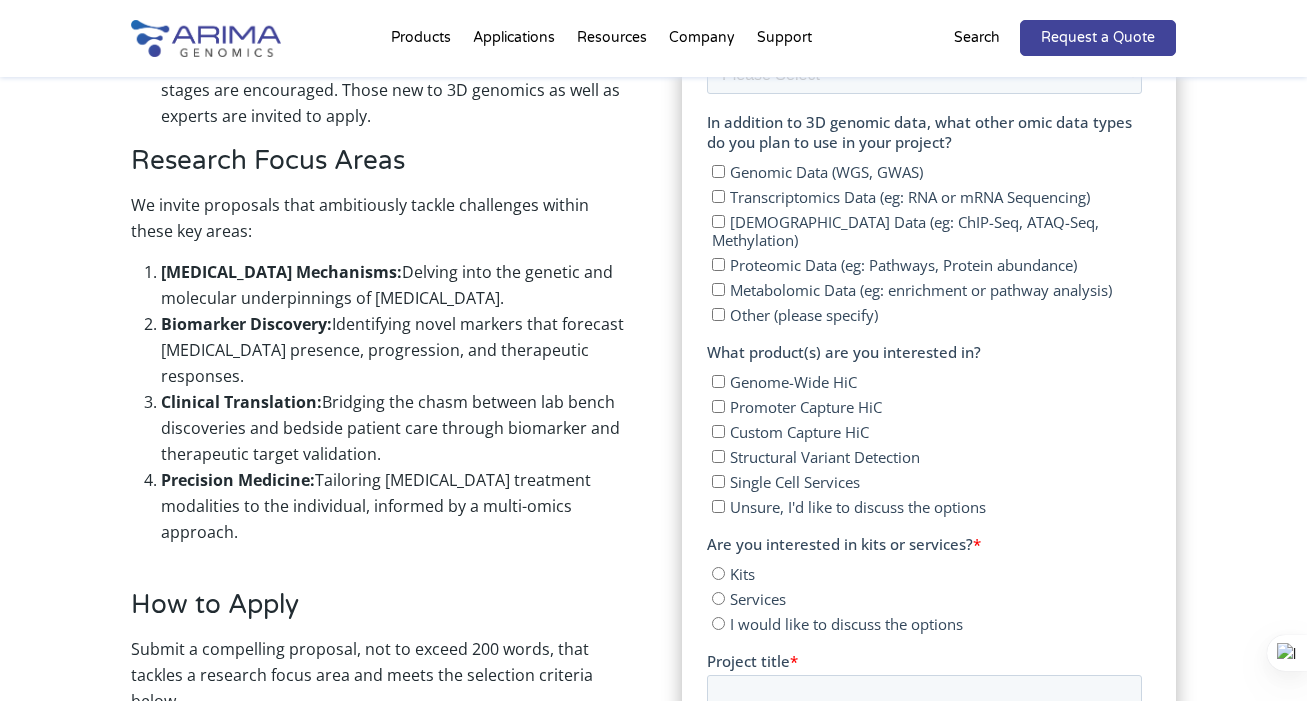 scroll, scrollTop: 1025, scrollLeft: 0, axis: vertical 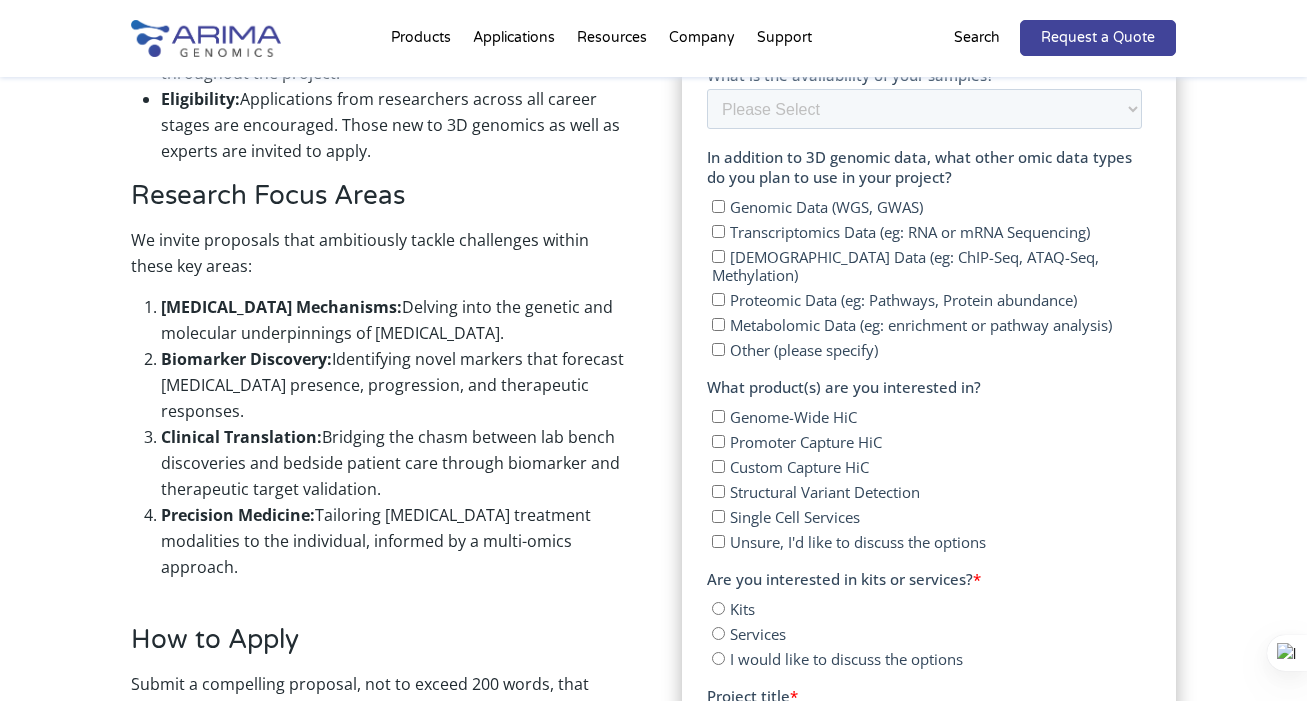 click on "Proteomic Data (eg: Pathways, Protein abundance)" at bounding box center (718, 299) 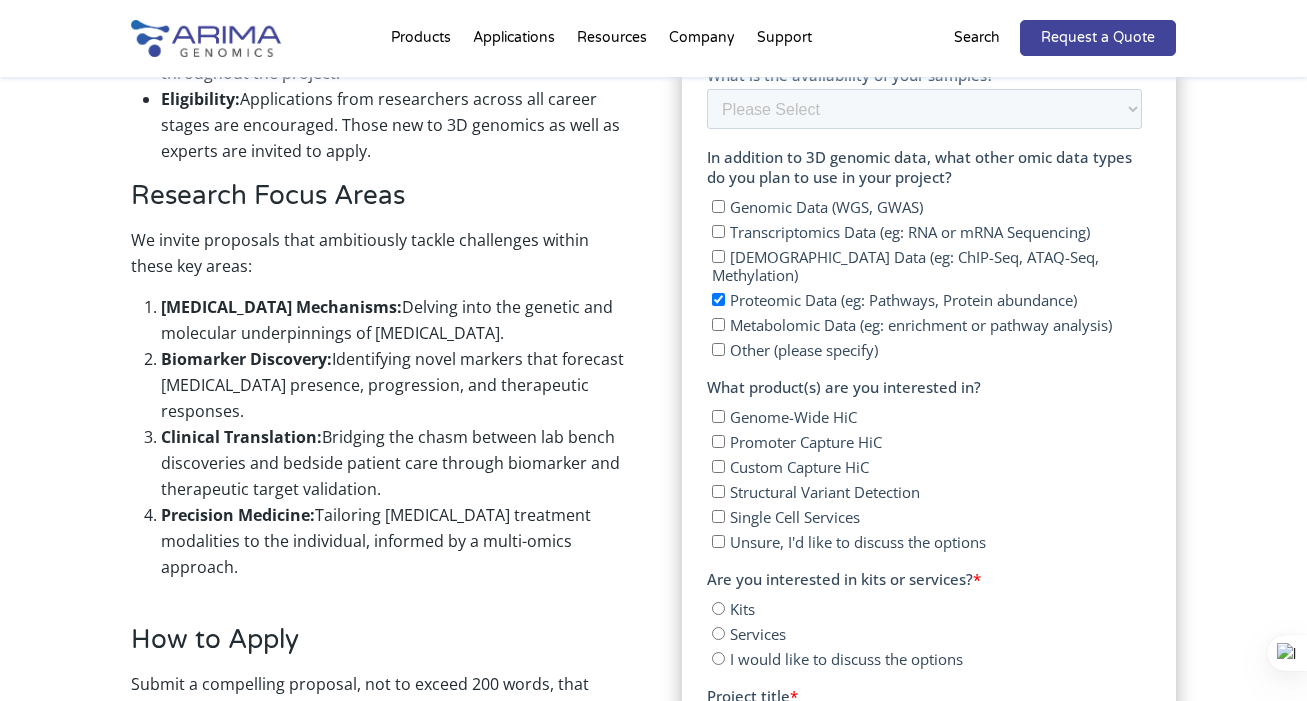checkbox on "true" 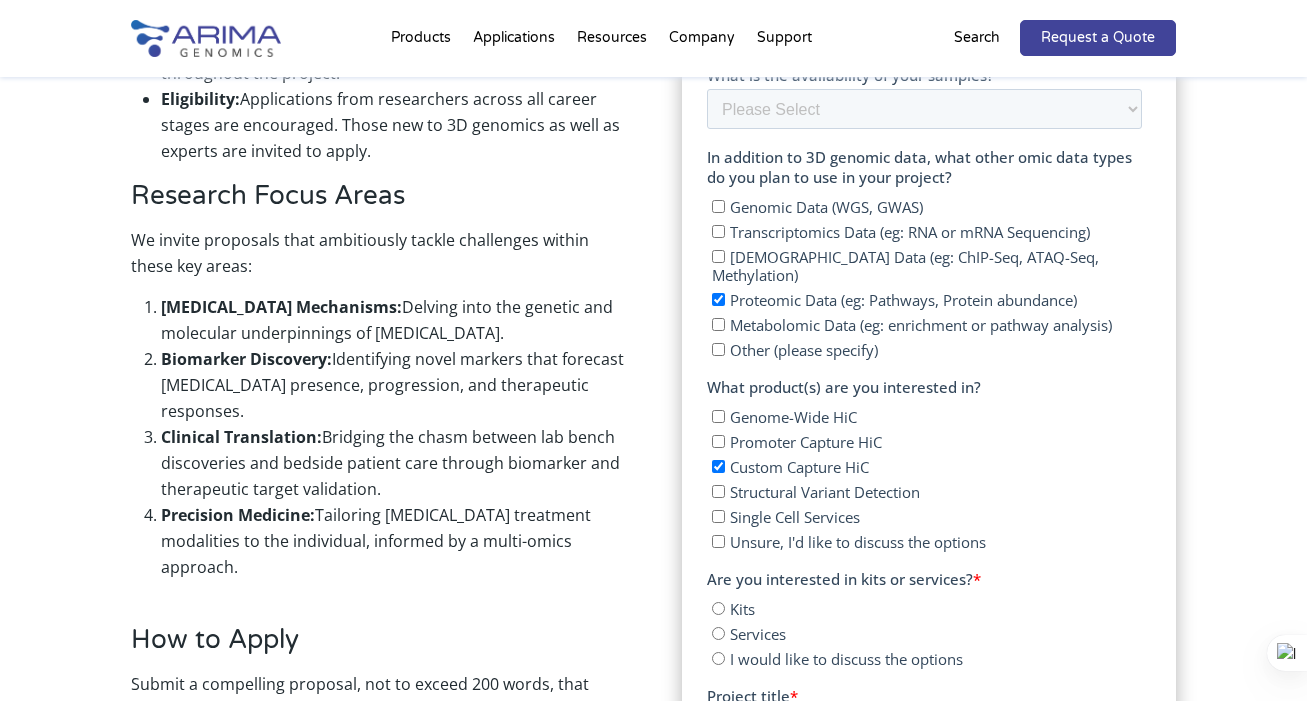 checkbox on "true" 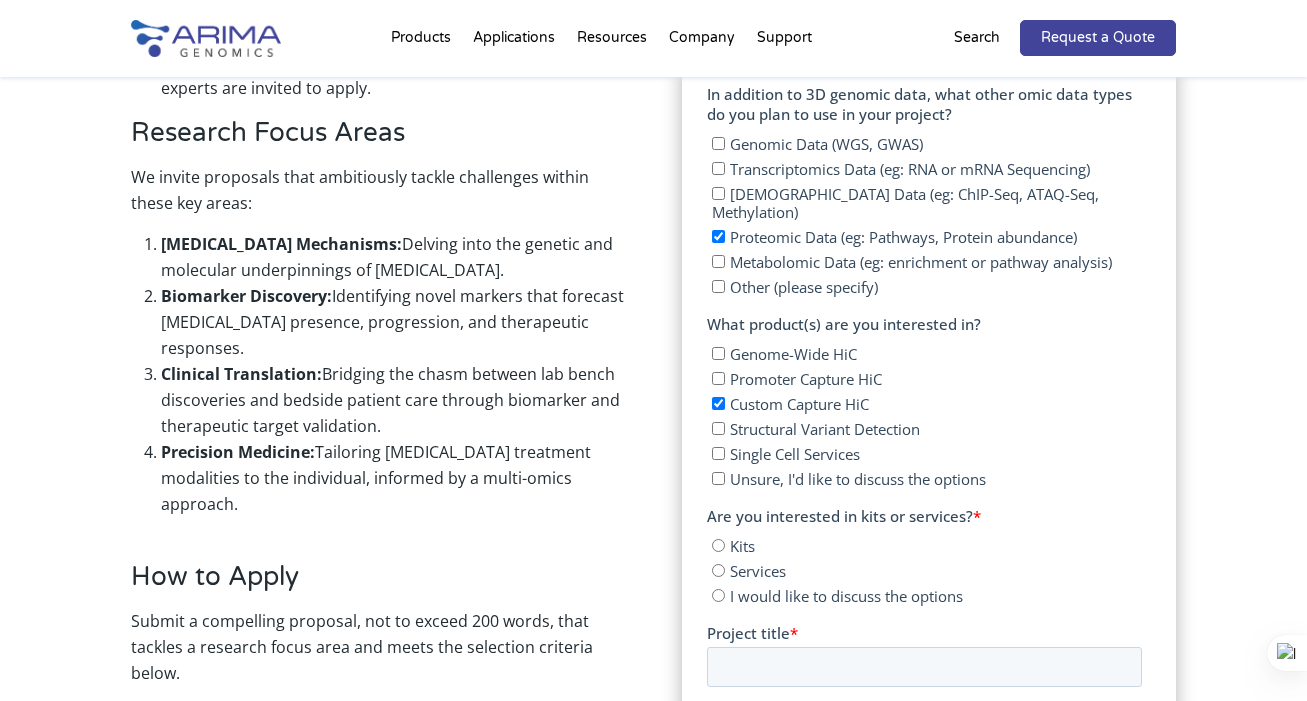 scroll, scrollTop: 1086, scrollLeft: 0, axis: vertical 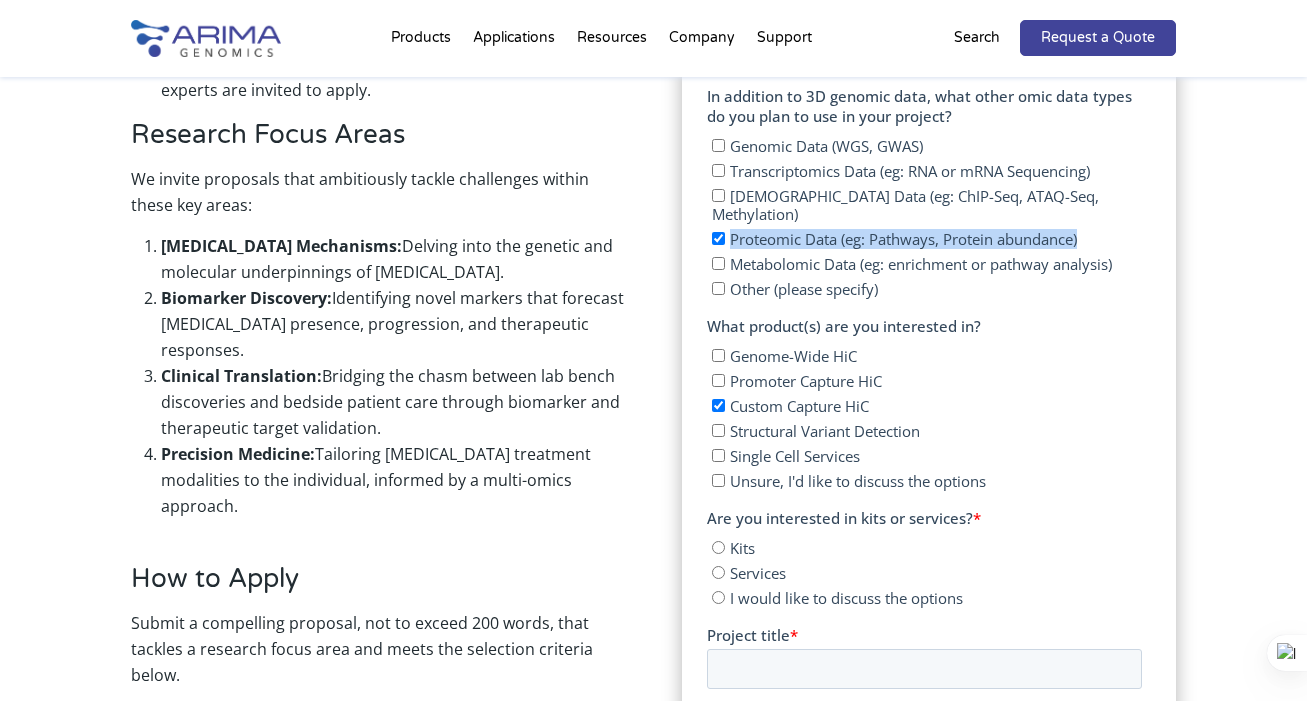 drag, startPoint x: 1099, startPoint y: 222, endPoint x: 732, endPoint y: 228, distance: 367.04904 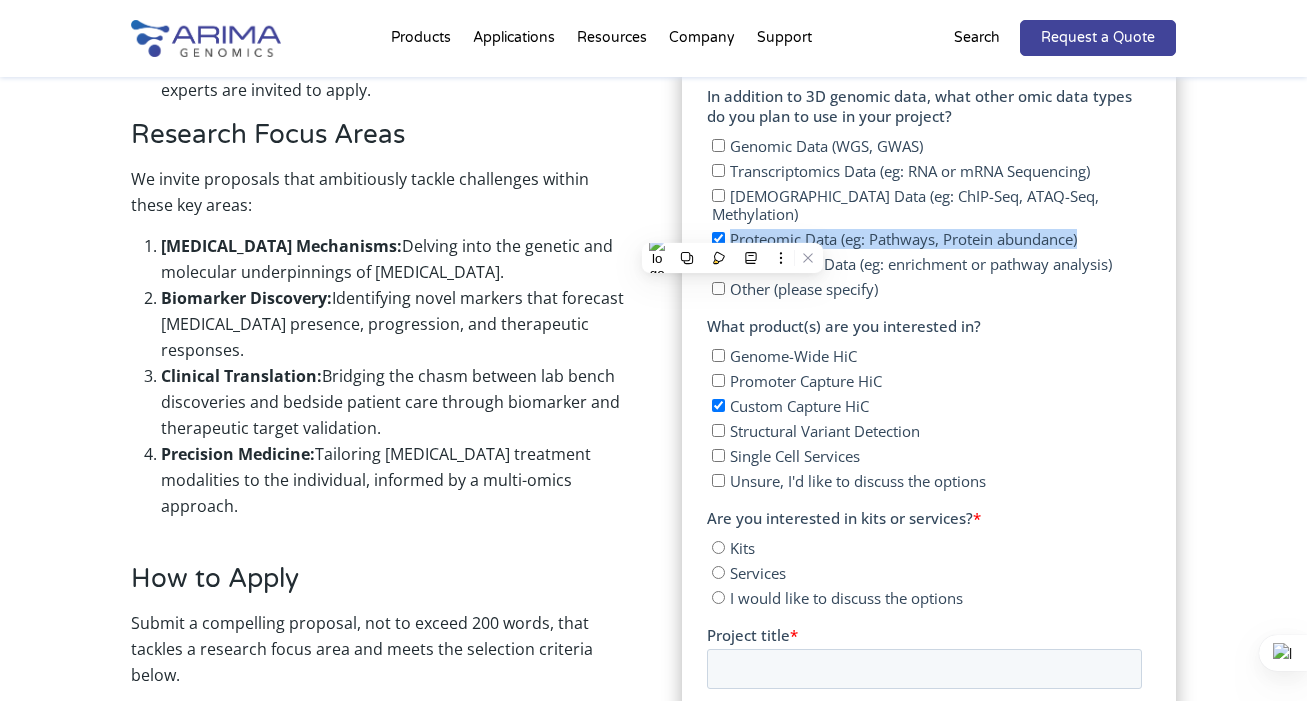 copy on "Proteomic Data (eg: Pathways, Protein abundance)" 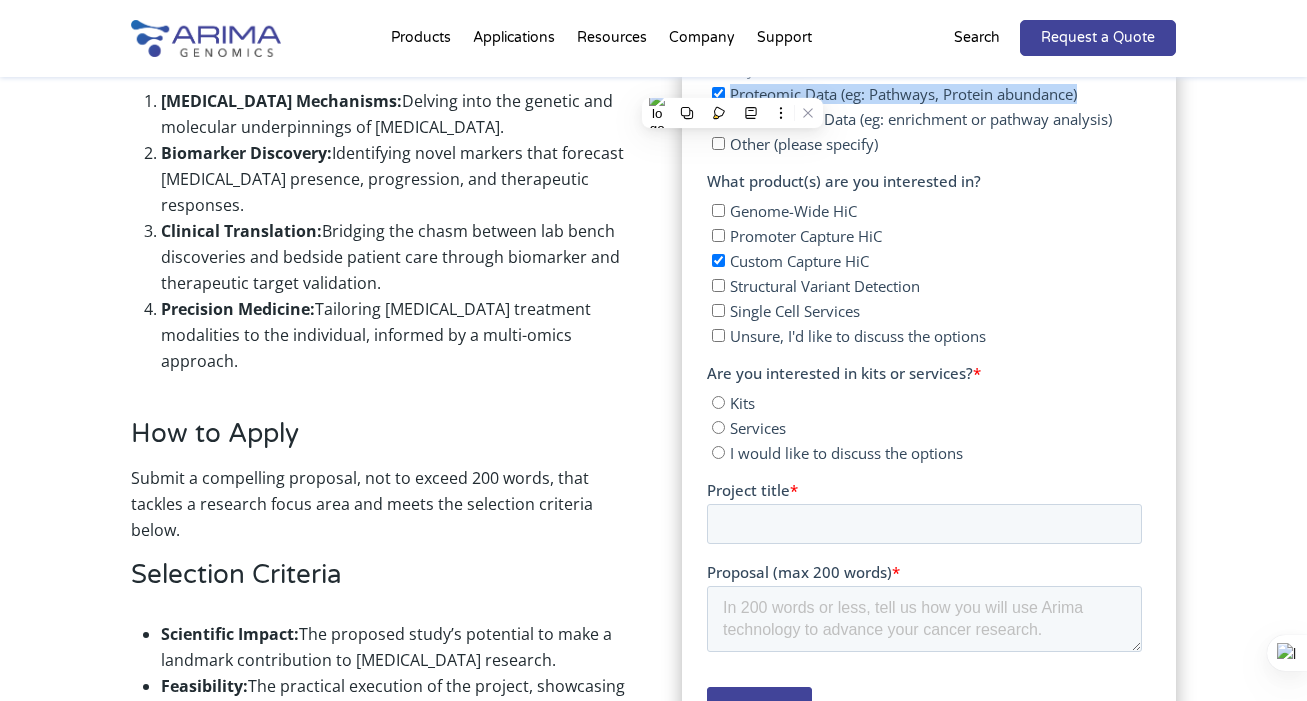 scroll, scrollTop: 1229, scrollLeft: 0, axis: vertical 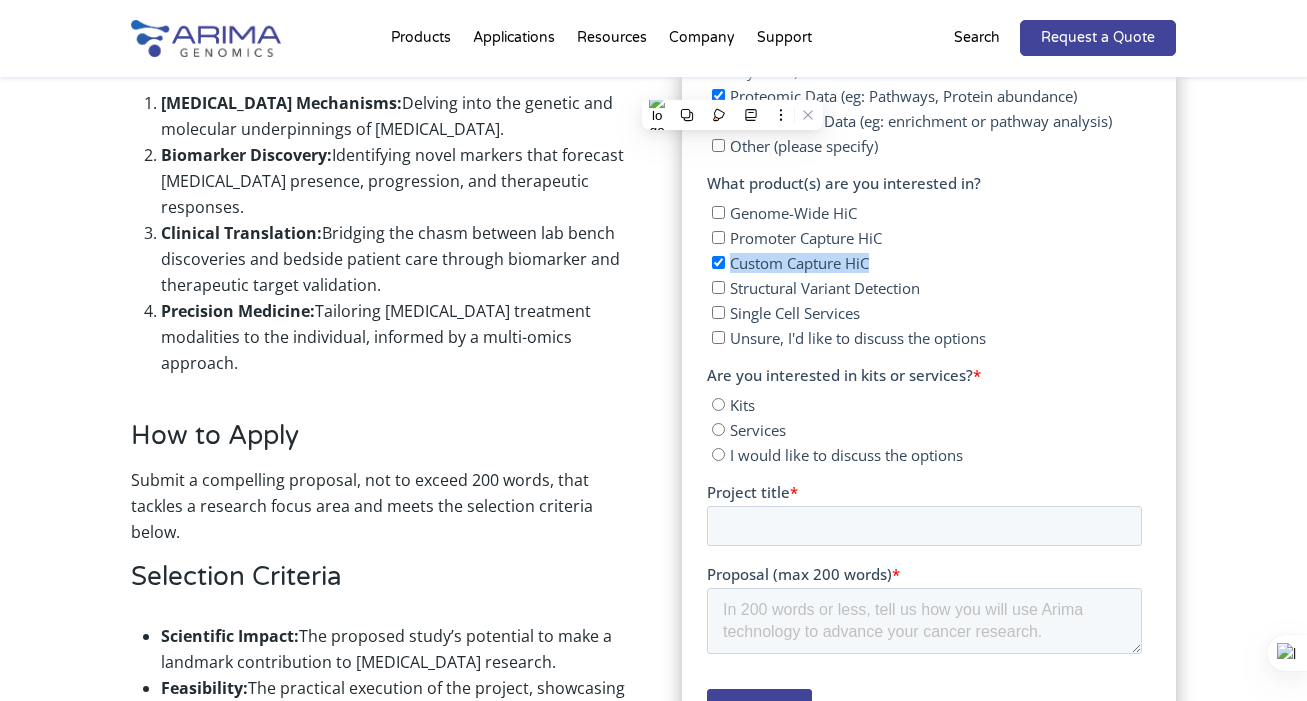 drag, startPoint x: 880, startPoint y: 243, endPoint x: 734, endPoint y: 255, distance: 146.49232 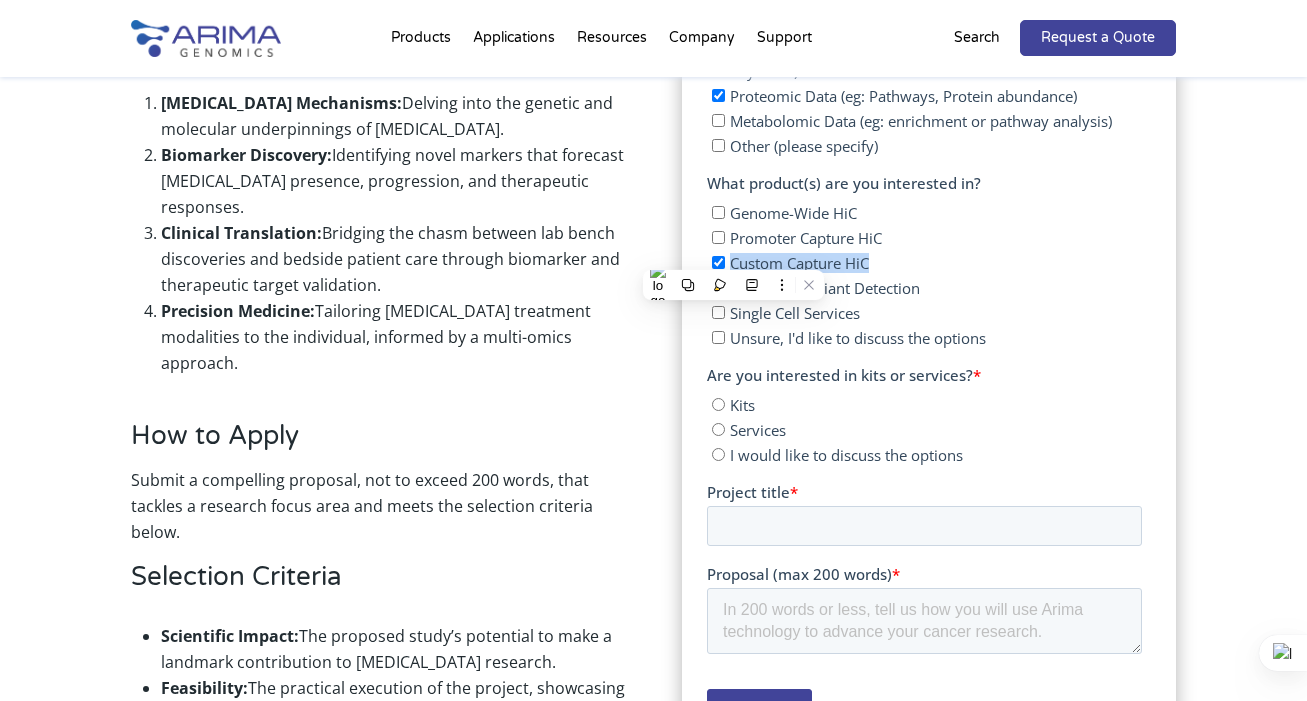 copy on "Custom Capture HiC" 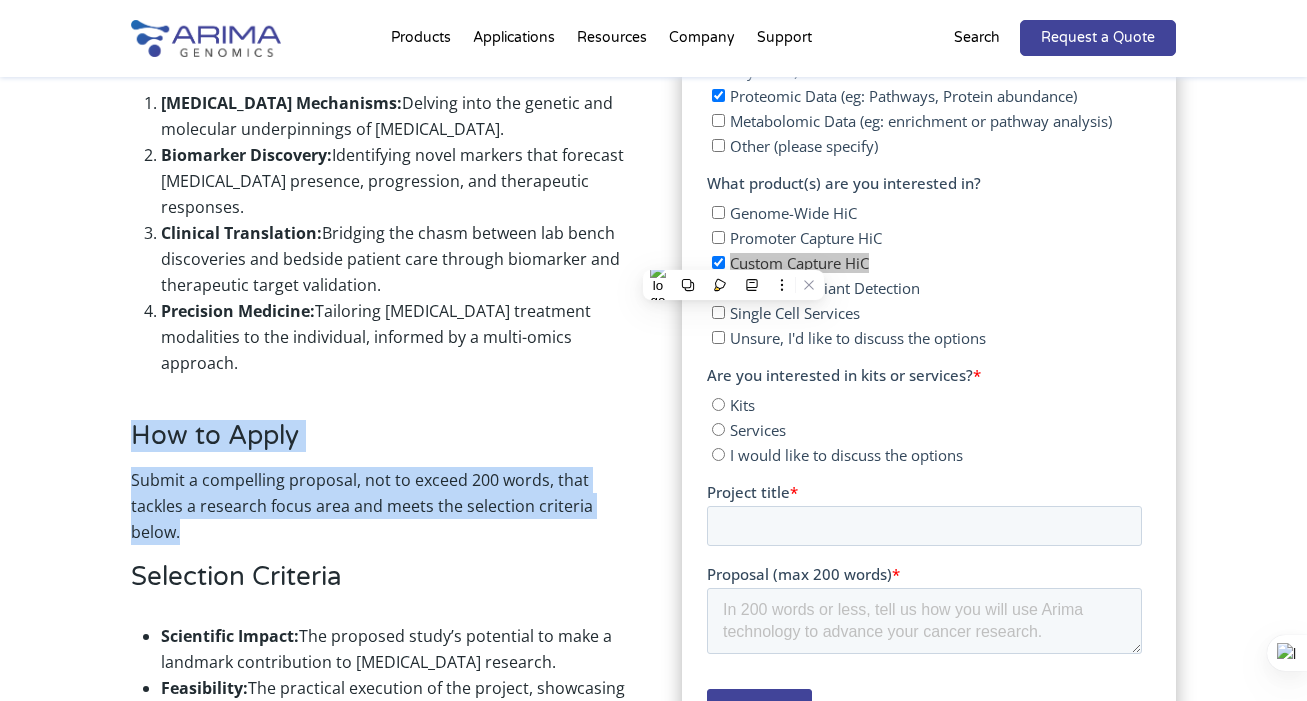 drag, startPoint x: 134, startPoint y: 381, endPoint x: 199, endPoint y: 479, distance: 117.59677 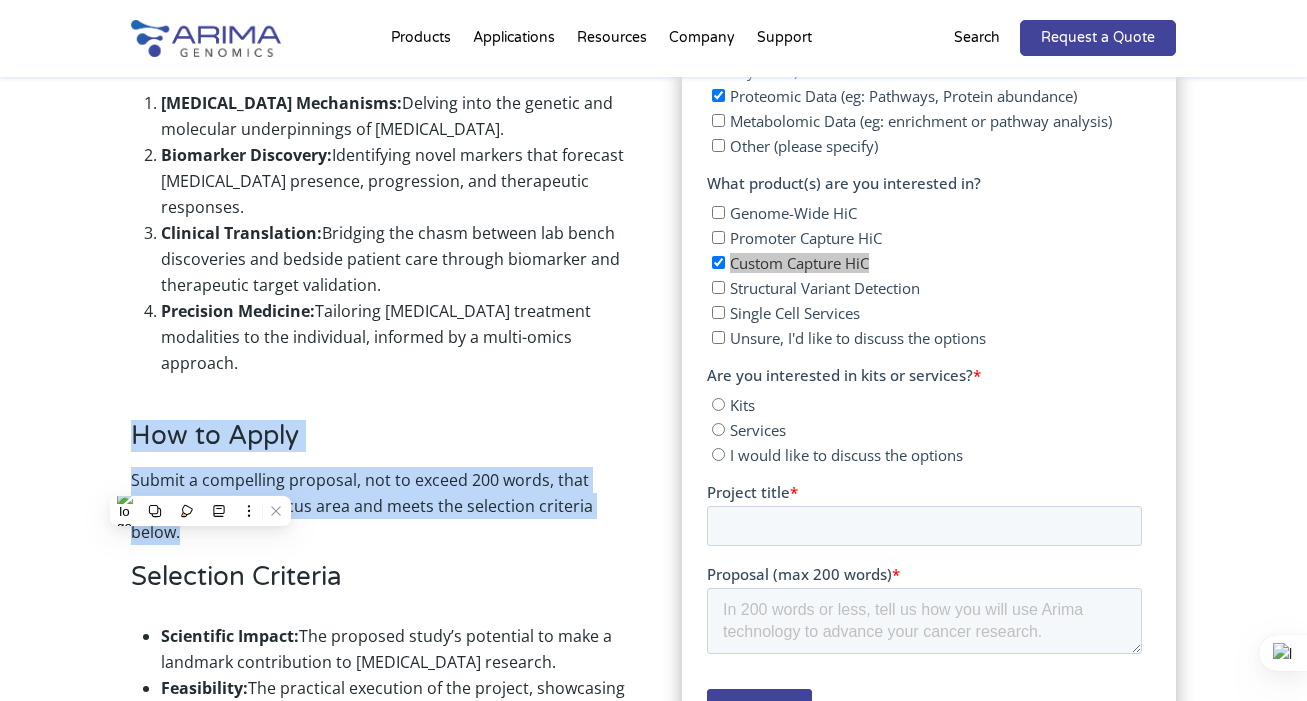 click on "Submit a compelling proposal, not to exceed 200 words, that tackles a research focus area and meets the selection criteria below." at bounding box center [378, 514] 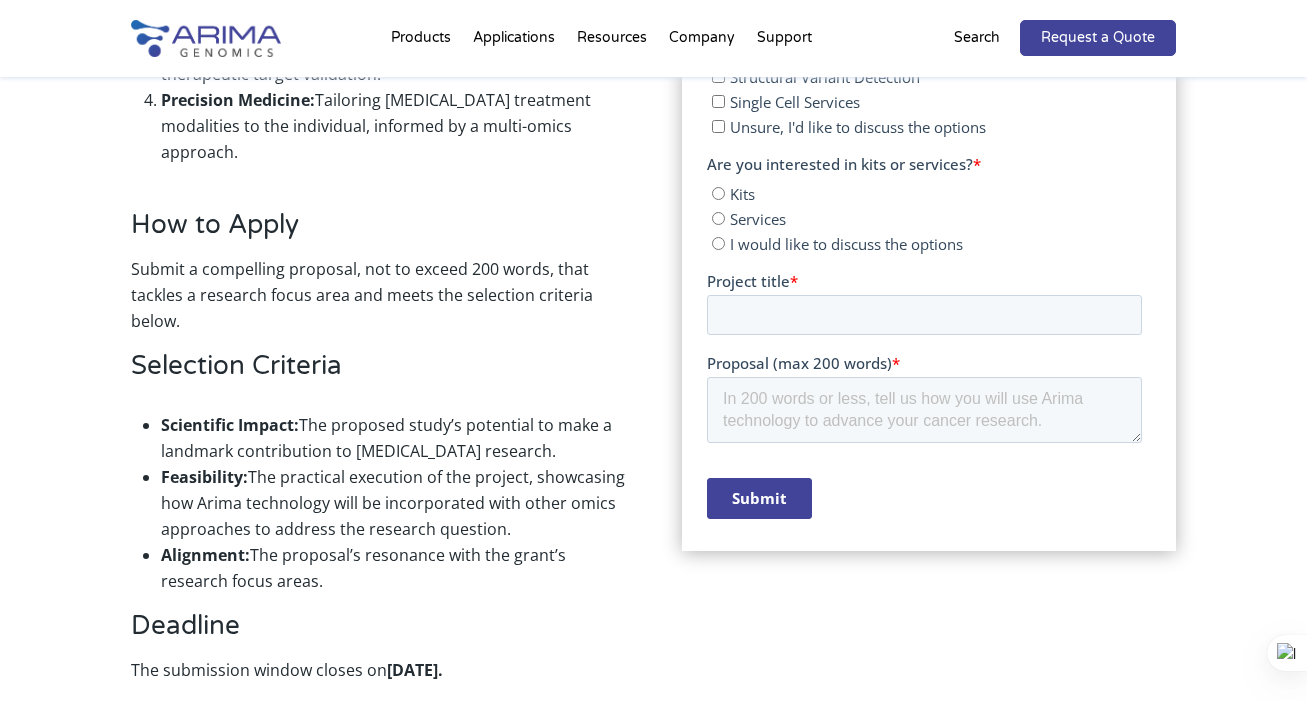 scroll, scrollTop: 1423, scrollLeft: 0, axis: vertical 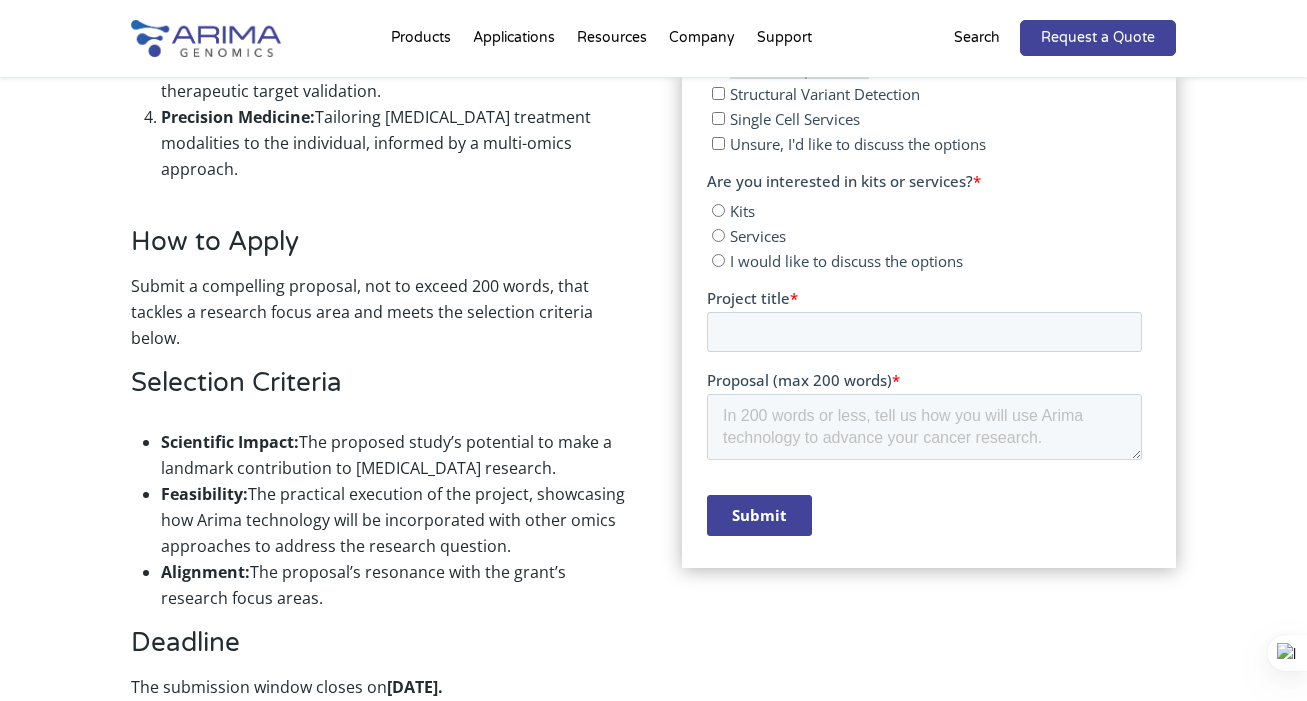 drag, startPoint x: 343, startPoint y: 552, endPoint x: 92, endPoint y: 170, distance: 457.08313 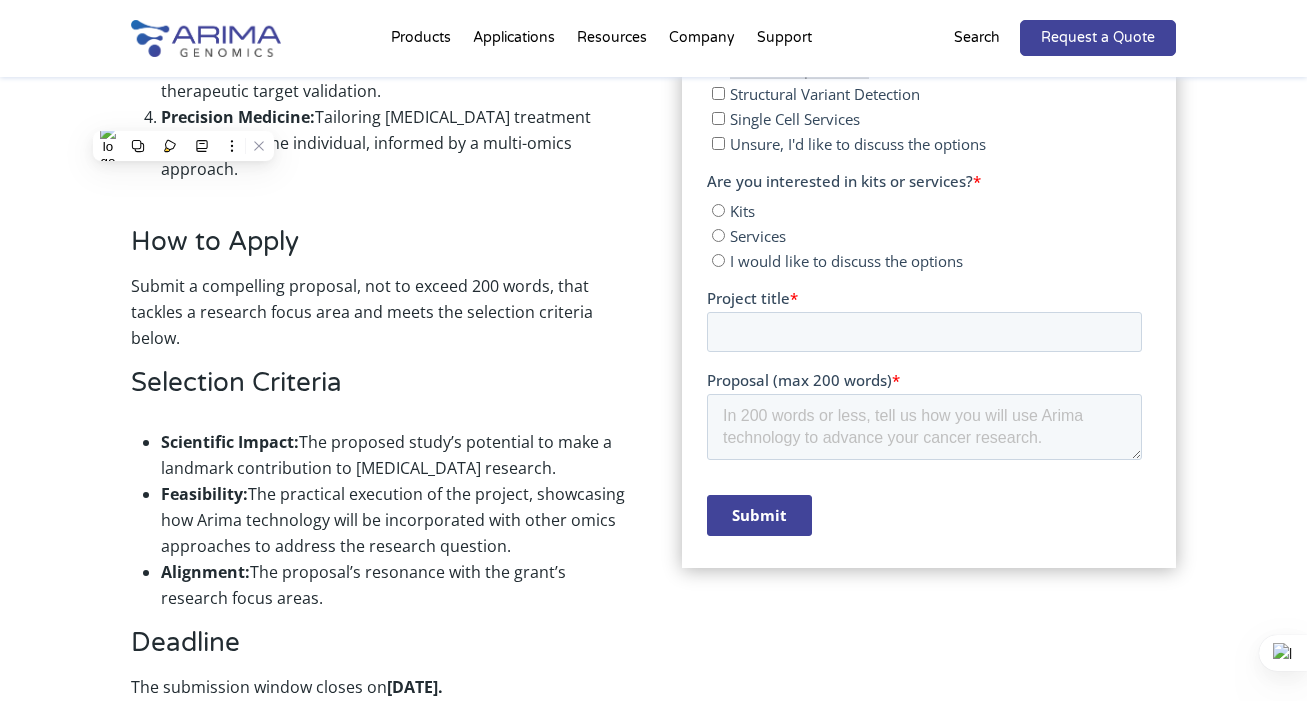copy on "How to Apply Submit a compelling proposal, not to exceed 200 words, that tackles a research focus area and meets the selection criteria below. Selection Criteria Scientific Impact:  The proposed study’s potential to make a landmark contribution to [MEDICAL_DATA] research. Feasibility:  The practical execution of the project, showcasing how Arima technology will be incorporated with other omics approaches to address the research question. Alignment:  The proposal’s resonance with the grant’s research focus areas." 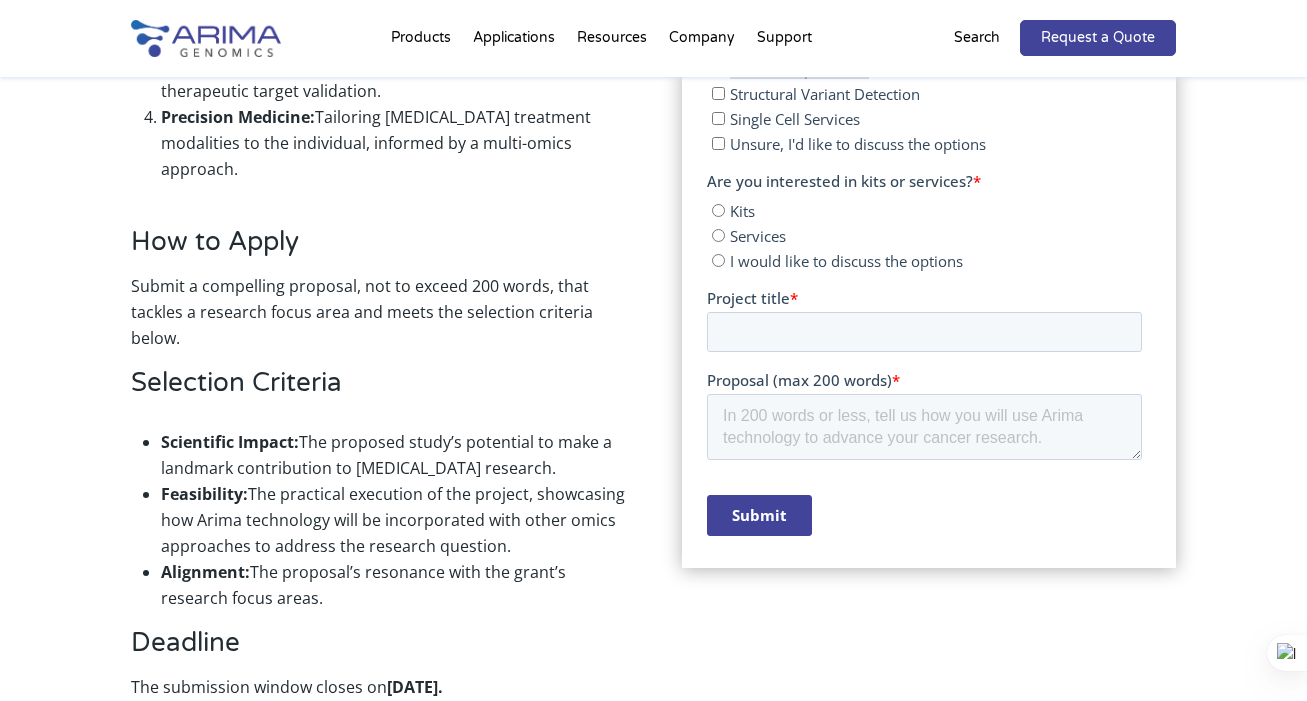 copy on "How to Apply Submit a compelling proposal, not to exceed 200 words, that tackles a research focus area and meets the selection criteria below. Selection Criteria Scientific Impact:  The proposed study’s potential to make a landmark contribution to [MEDICAL_DATA] research. Feasibility:  The practical execution of the project, showcasing how Arima technology will be incorporated with other omics approaches to address the research question. Alignment:  The proposal’s resonance with the grant’s research focus areas." 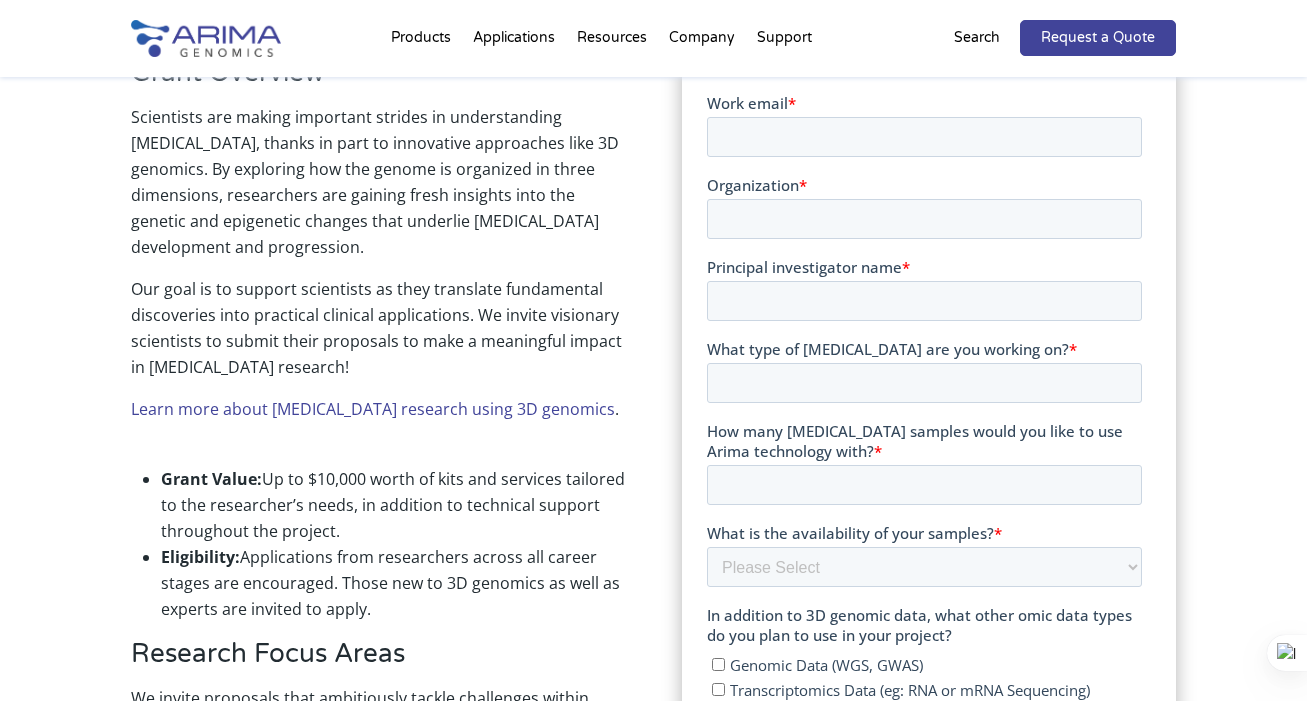 scroll, scrollTop: 555, scrollLeft: 0, axis: vertical 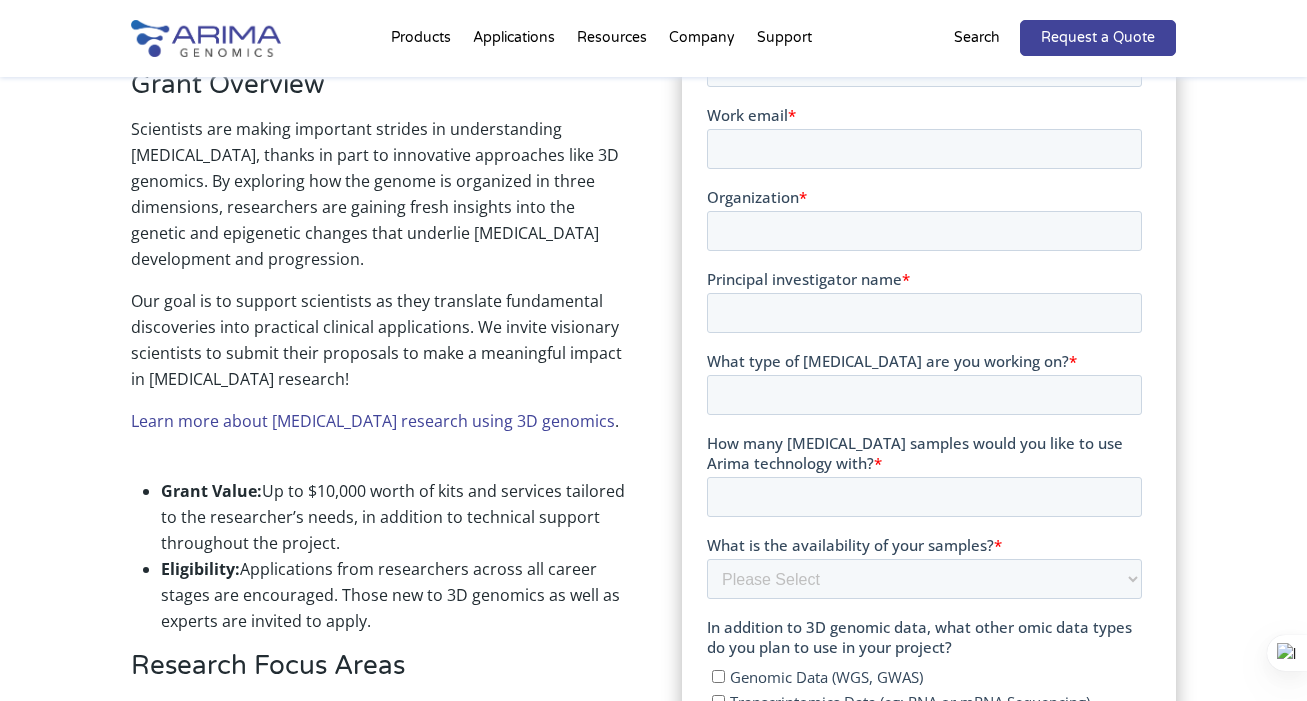 click on "Learn more about [MEDICAL_DATA] research using 3D genomics" at bounding box center [373, 421] 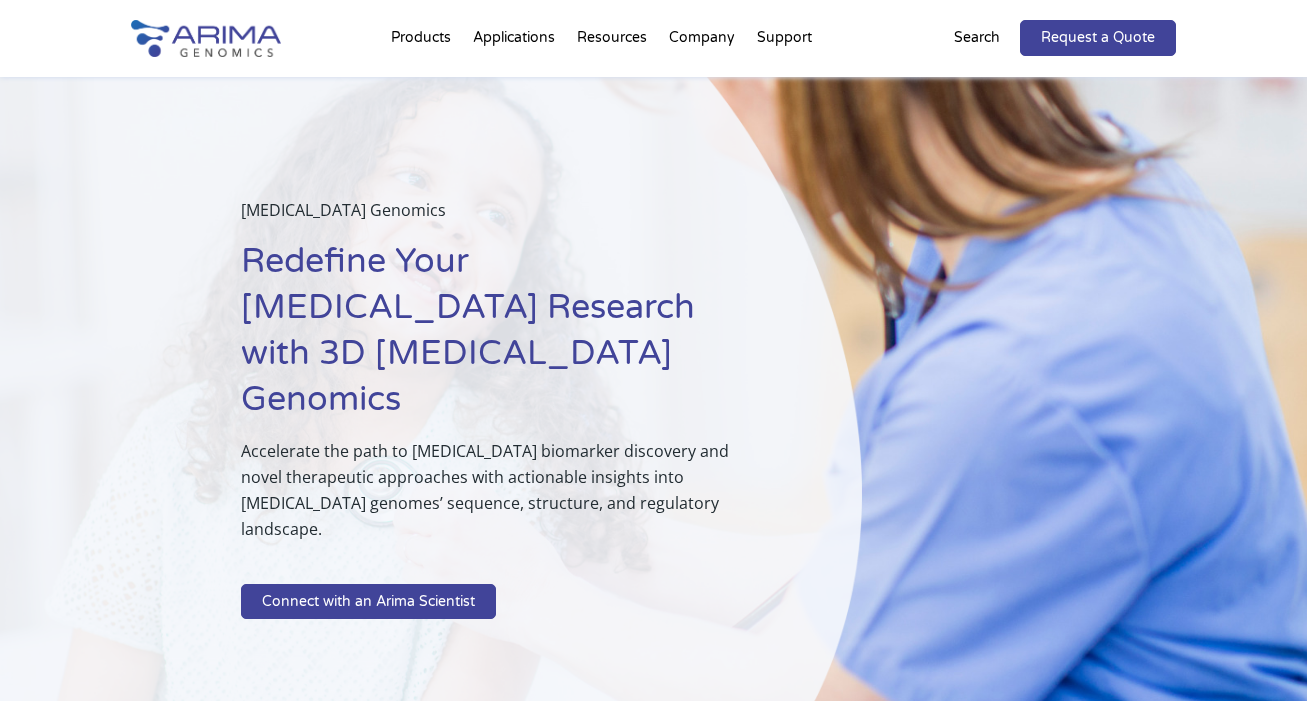 scroll, scrollTop: 0, scrollLeft: 0, axis: both 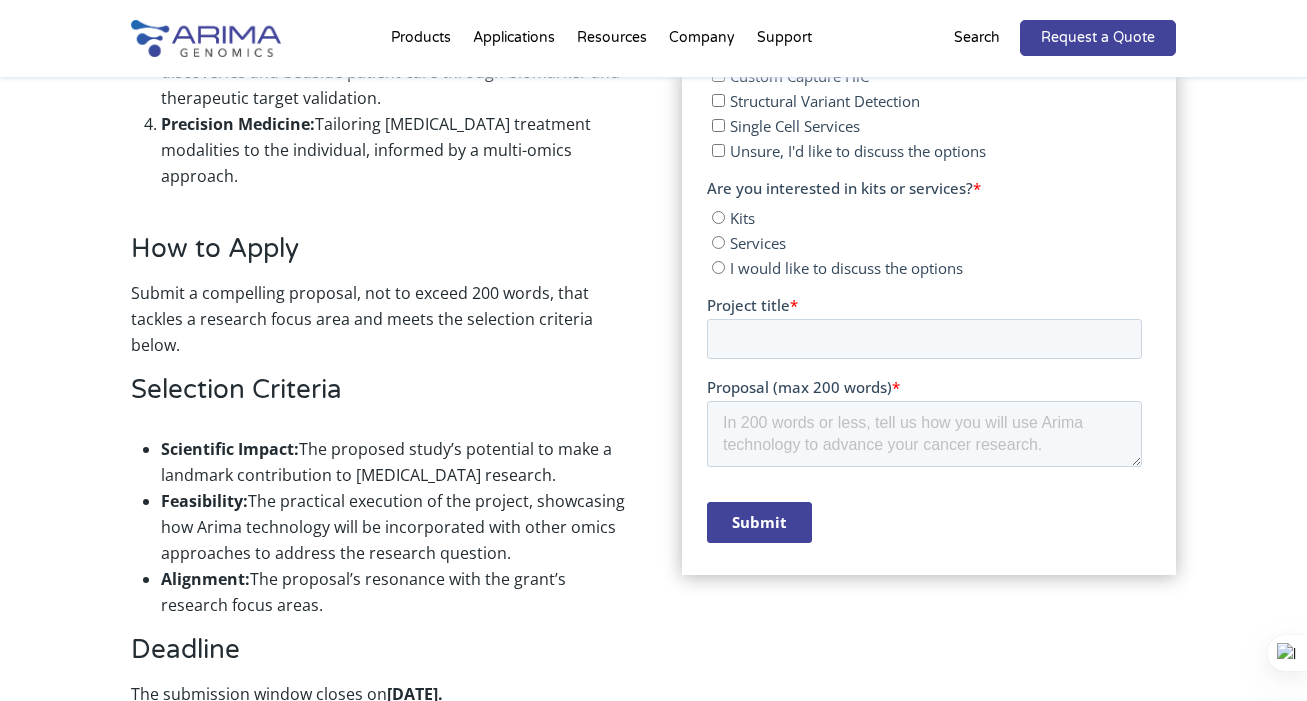 drag, startPoint x: 335, startPoint y: 559, endPoint x: 138, endPoint y: 197, distance: 412.13226 